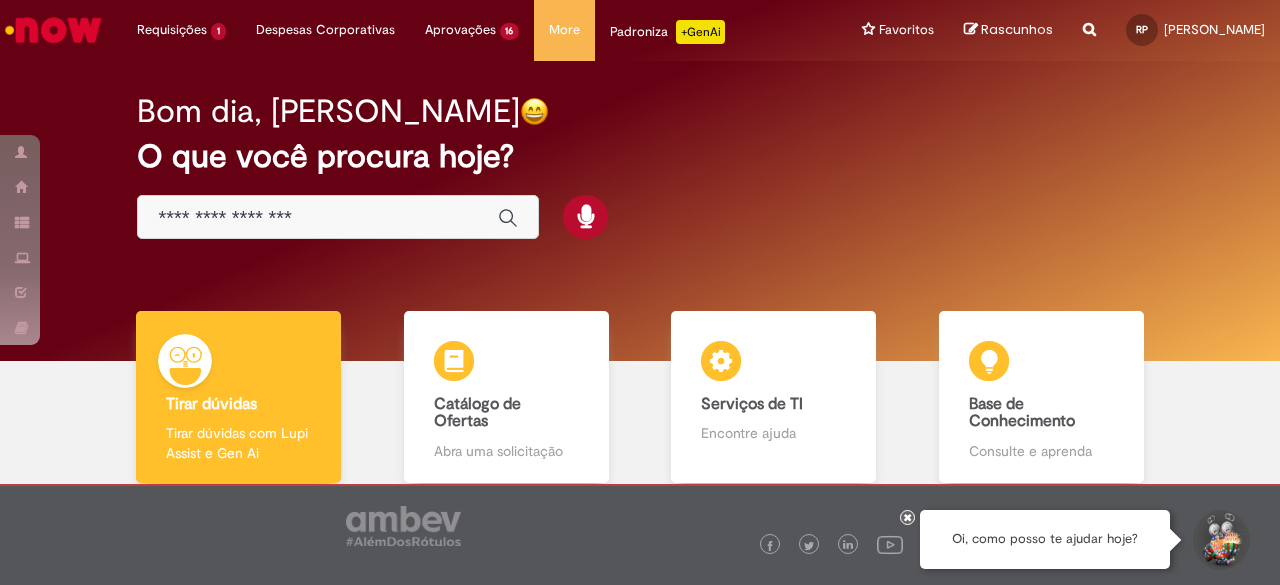 scroll, scrollTop: 0, scrollLeft: 0, axis: both 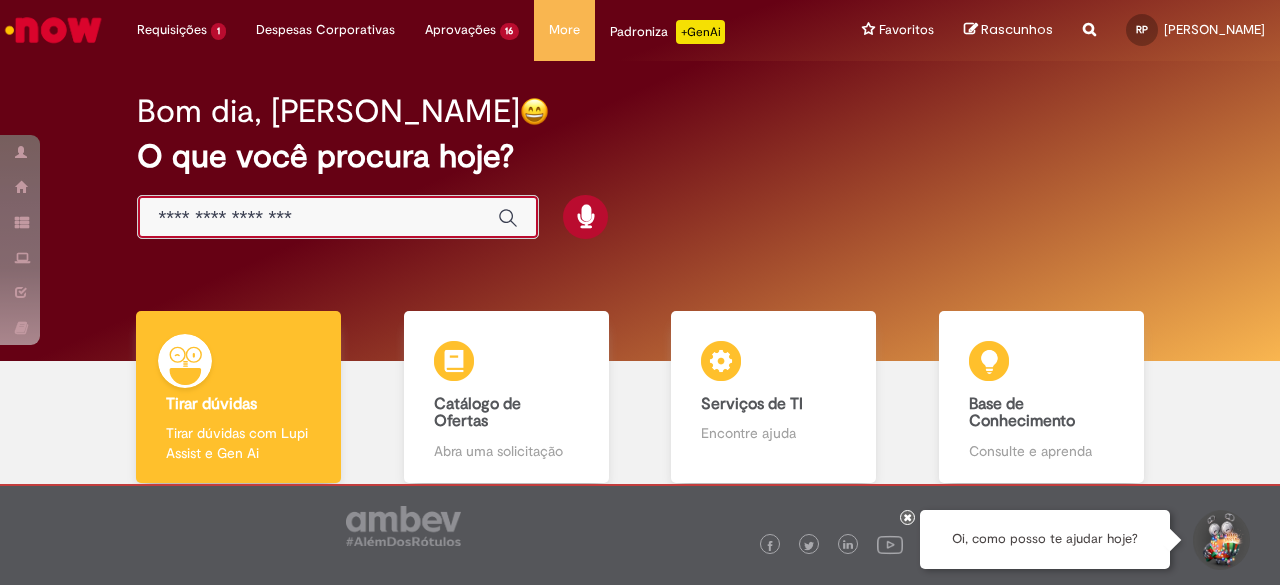 click at bounding box center [318, 218] 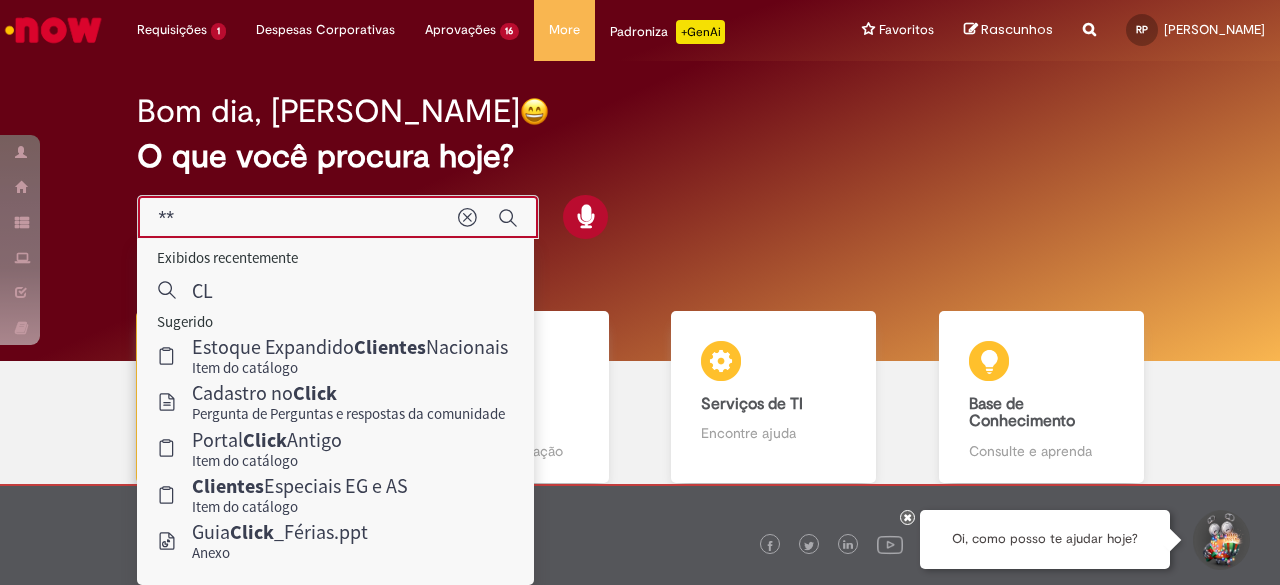 type on "*" 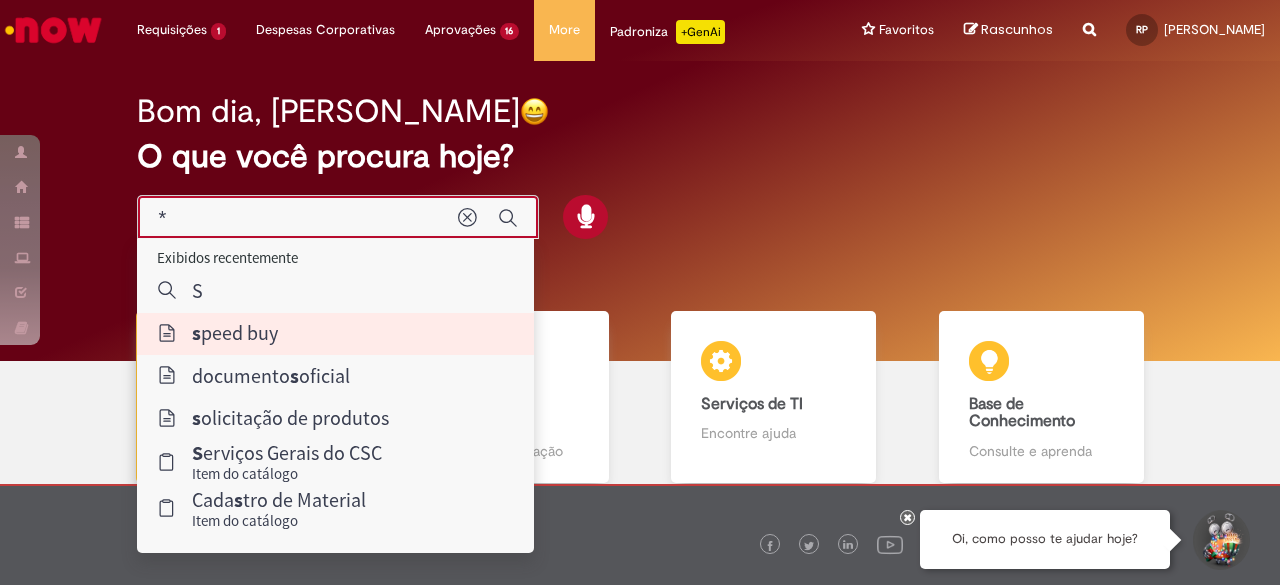 type on "*********" 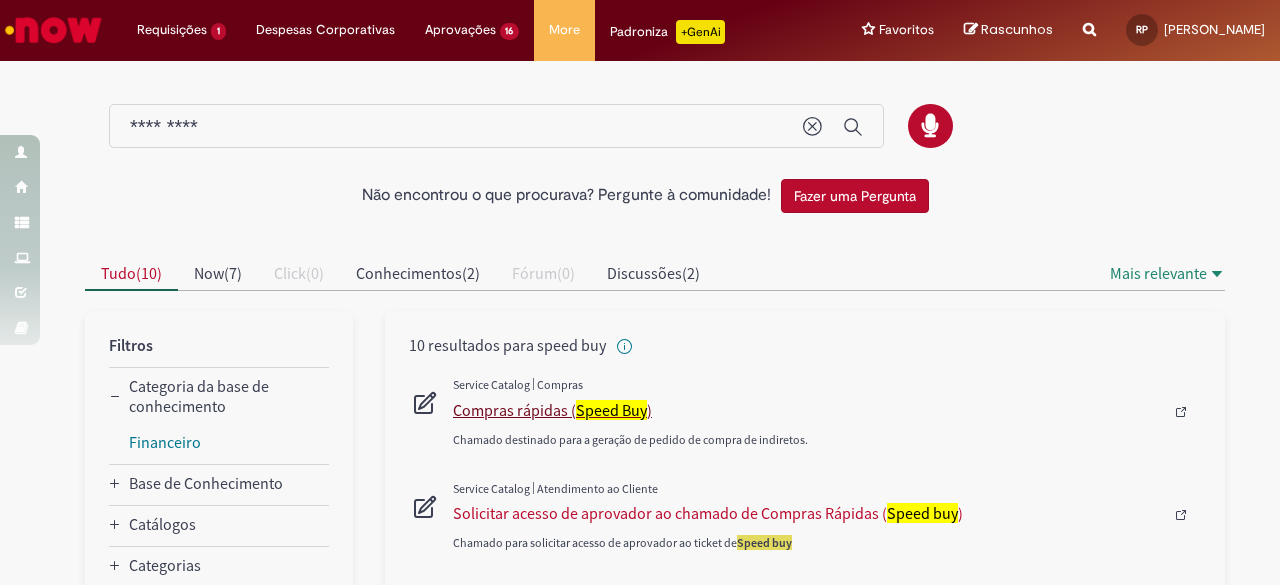 click on "Compras rápidas ( Speed Buy )" at bounding box center [808, 410] 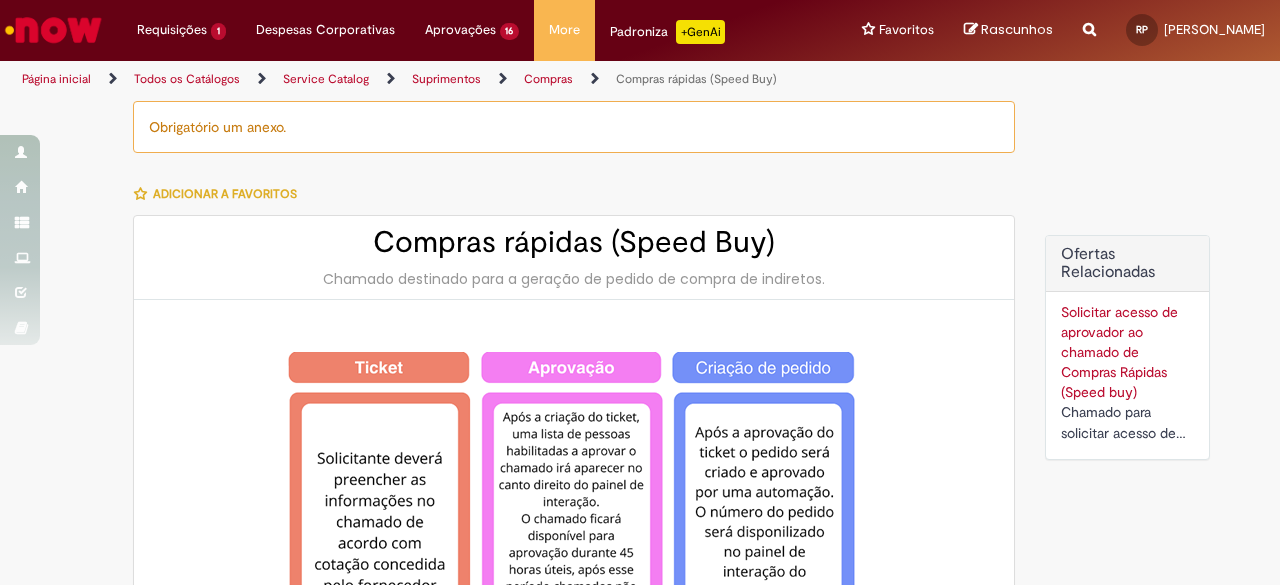 type on "**********" 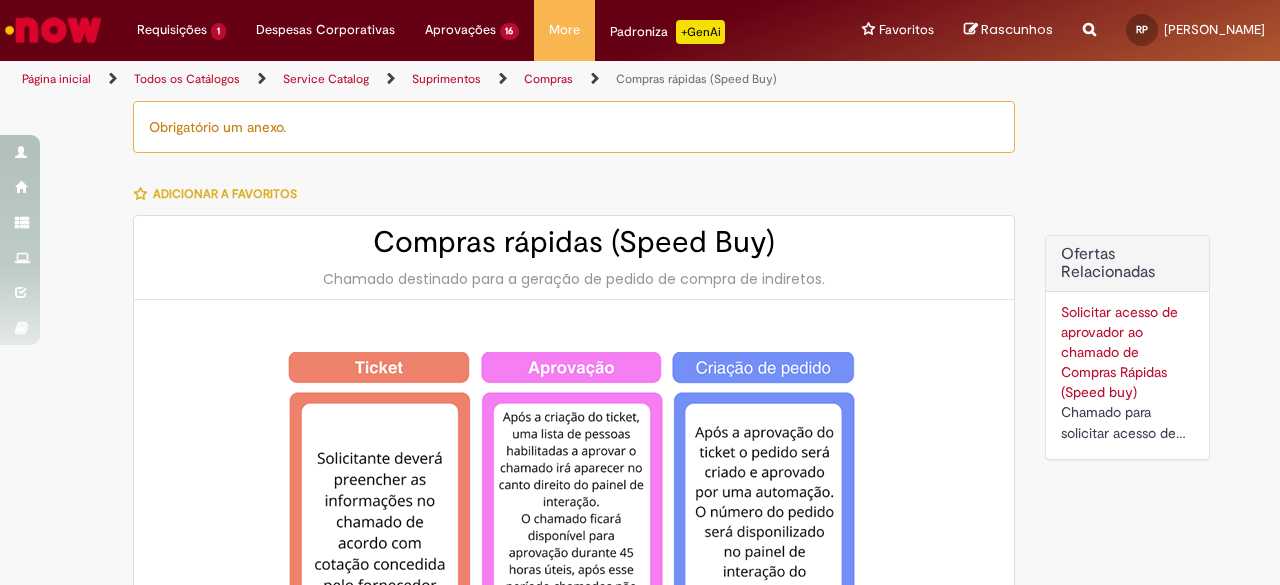 type on "**********" 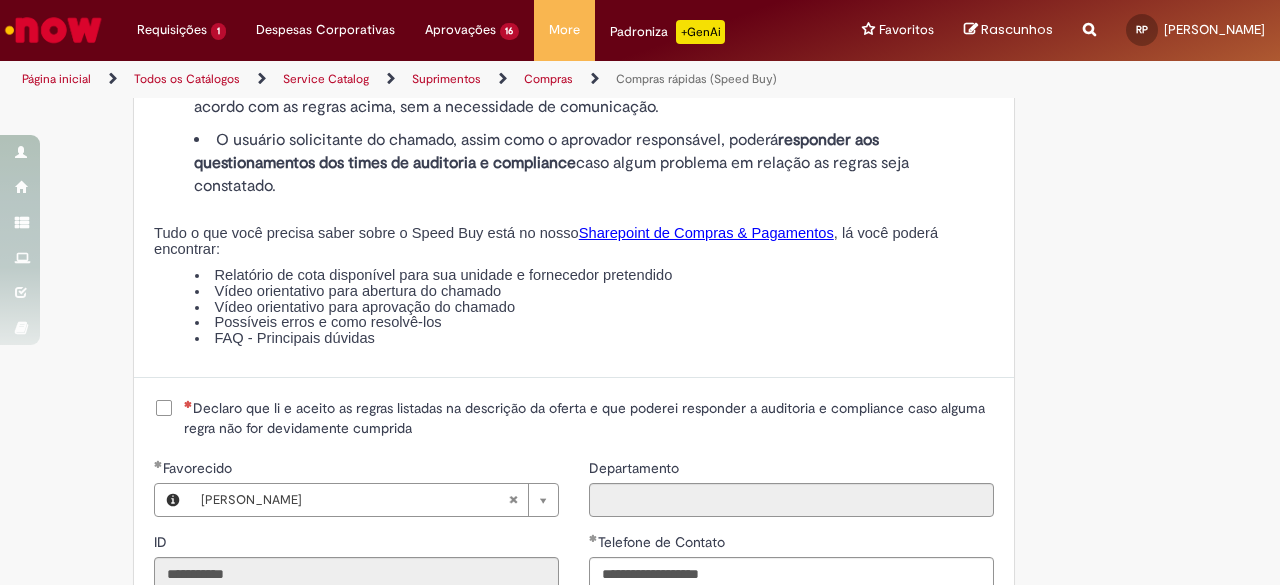 scroll, scrollTop: 2402, scrollLeft: 0, axis: vertical 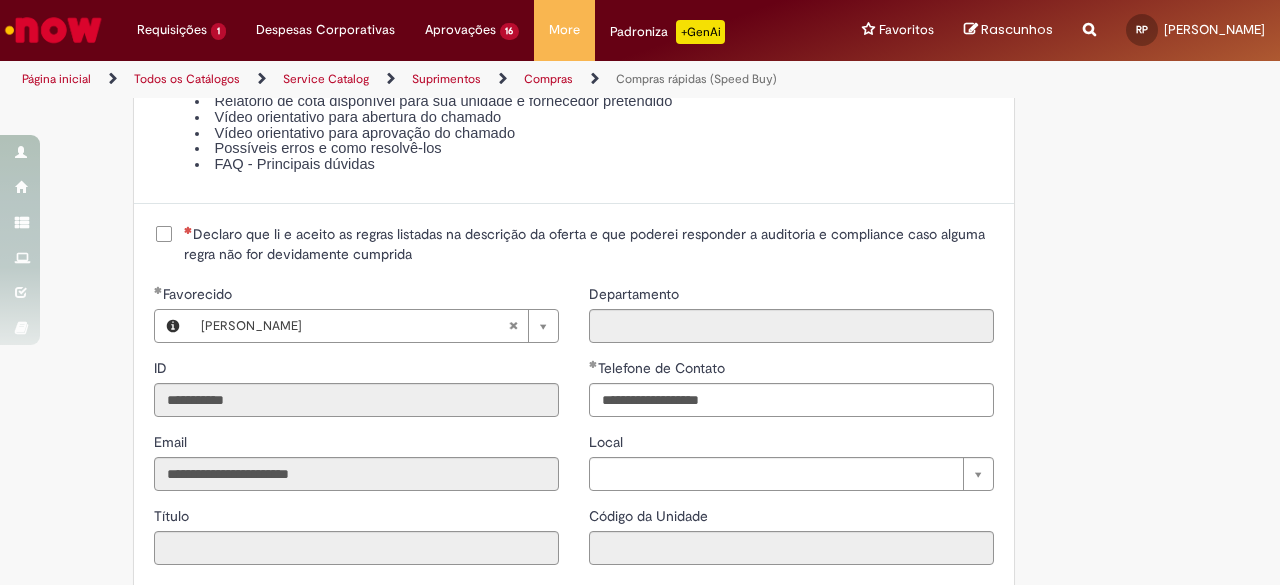 click on "Declaro que li e aceito as regras listadas na descrição da oferta e que poderei responder a auditoria e compliance caso alguma regra não for devidamente cumprida" at bounding box center (589, 244) 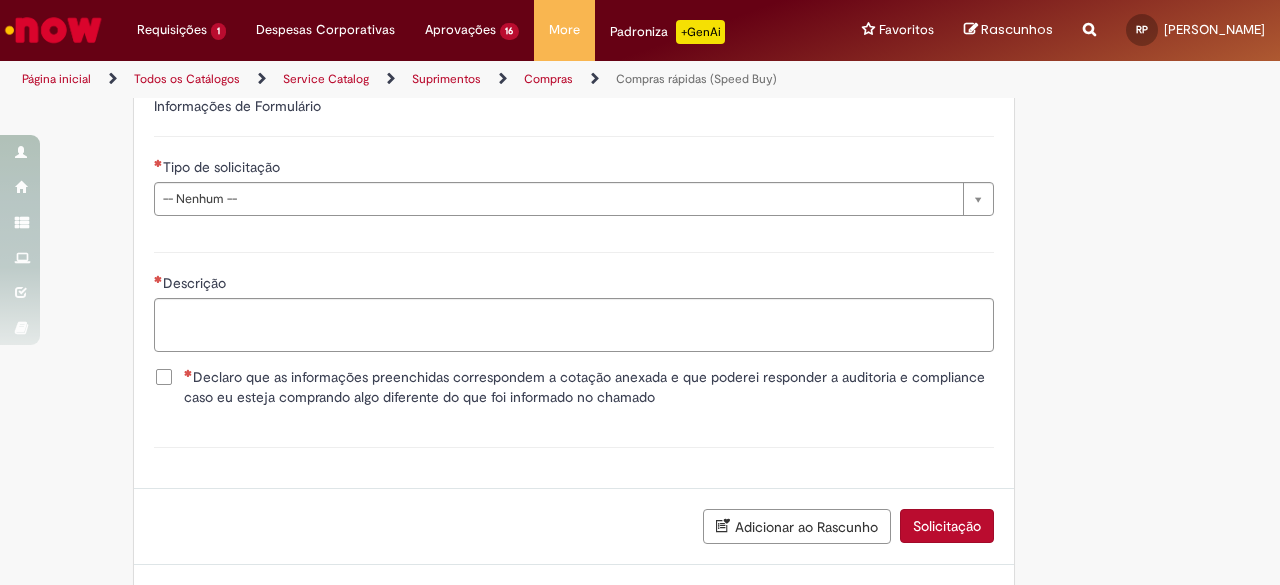 scroll, scrollTop: 2922, scrollLeft: 0, axis: vertical 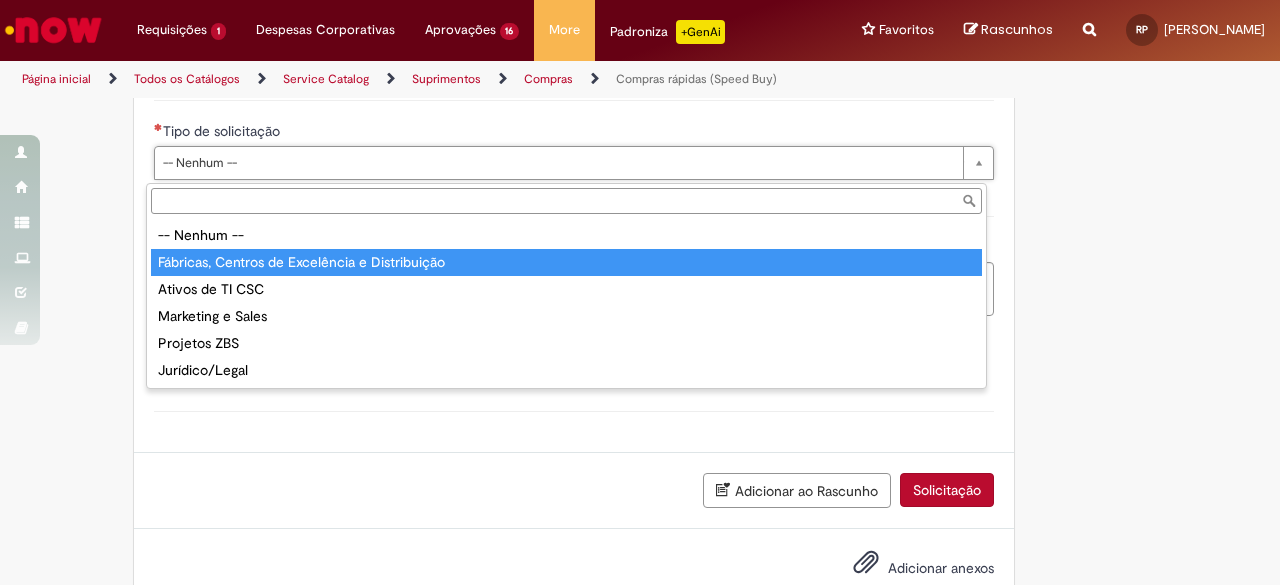 type on "**********" 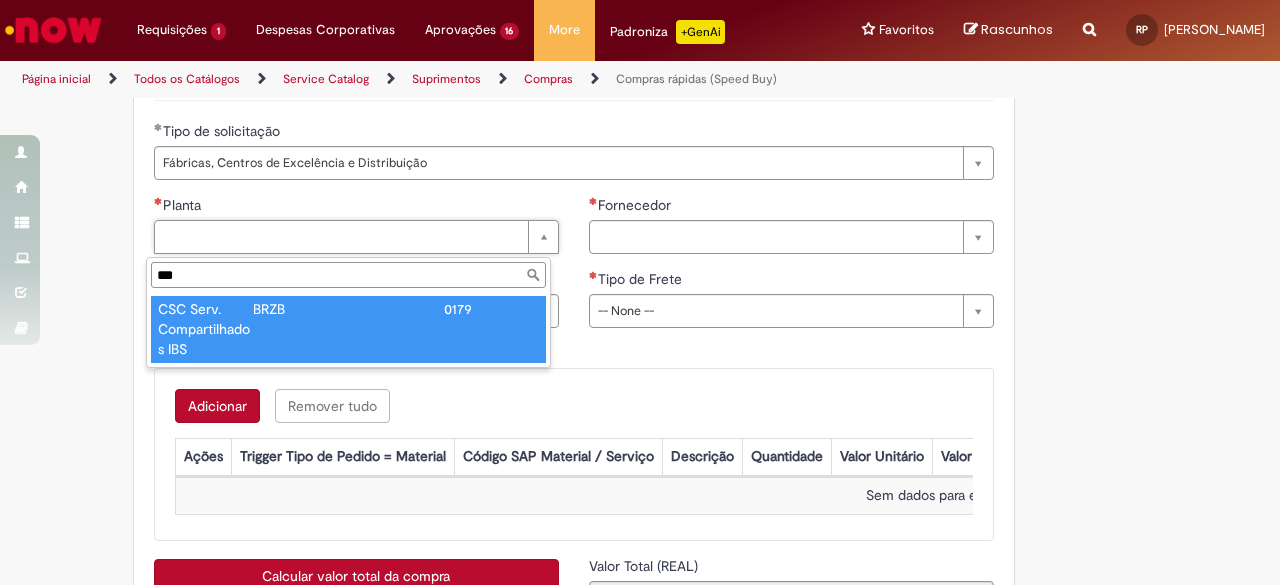 type on "***" 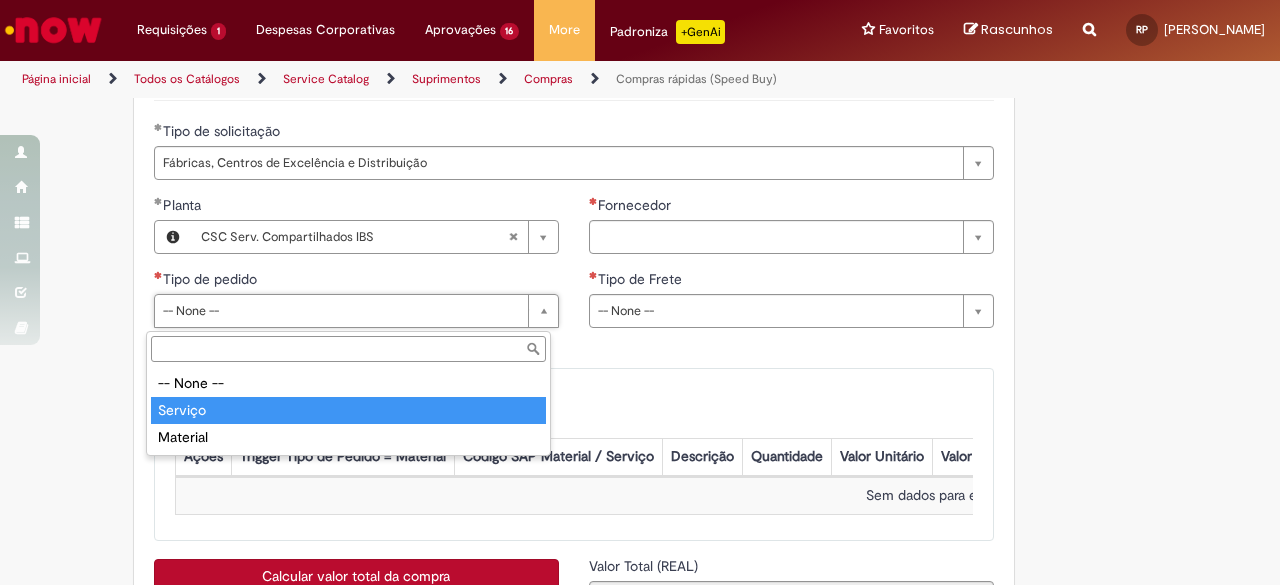 type on "*******" 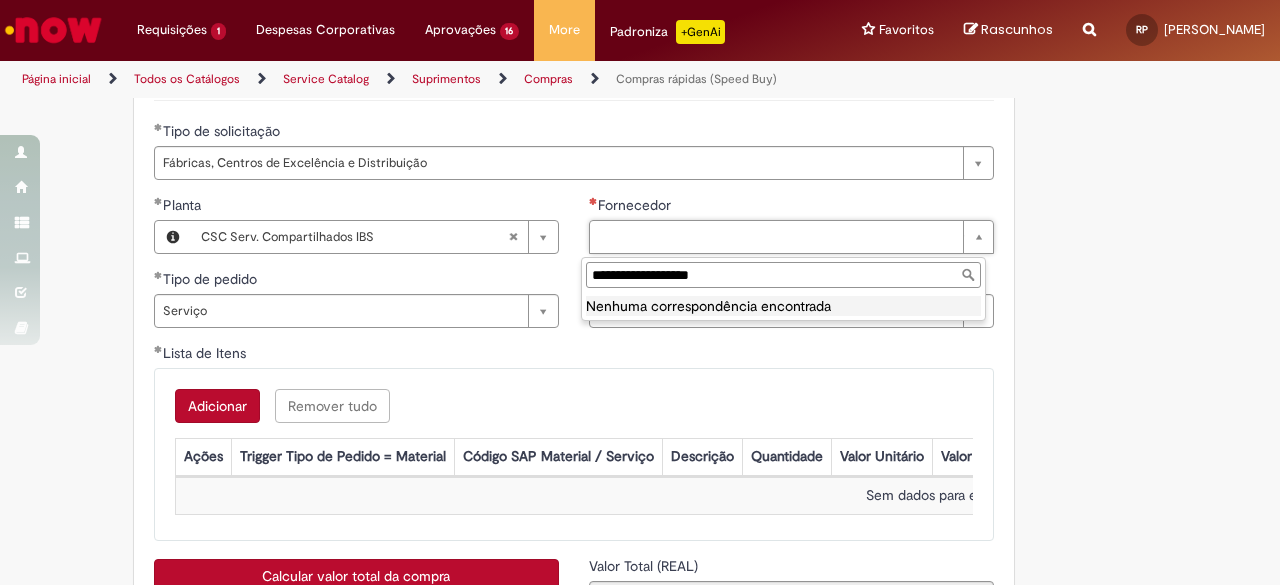 click on "**********" at bounding box center (783, 275) 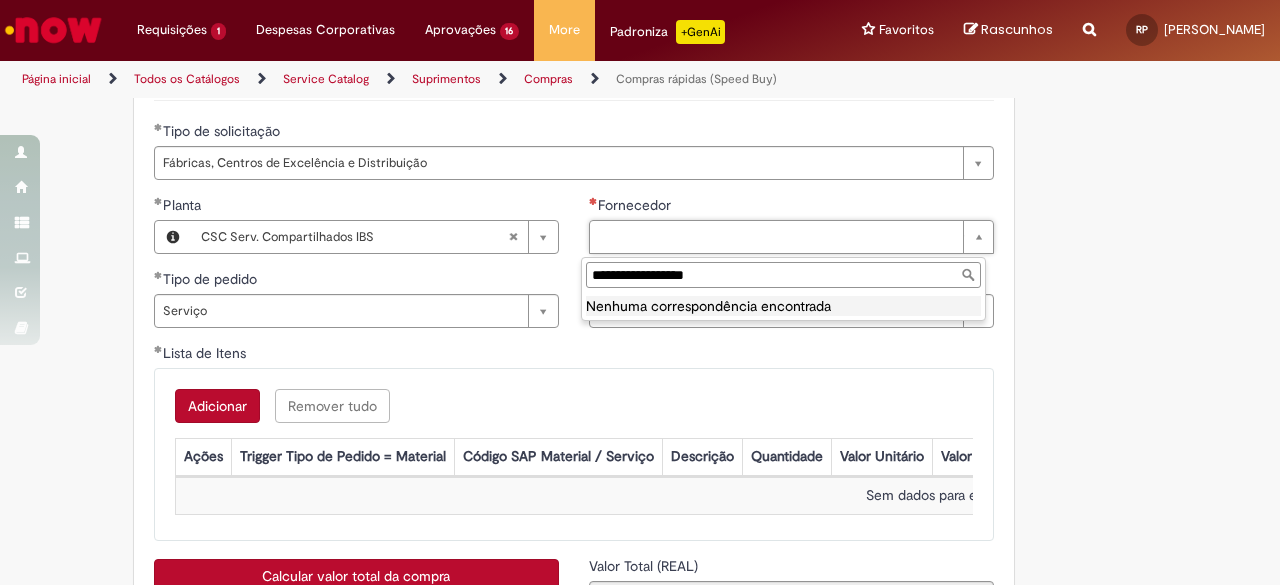 click on "**********" at bounding box center [783, 275] 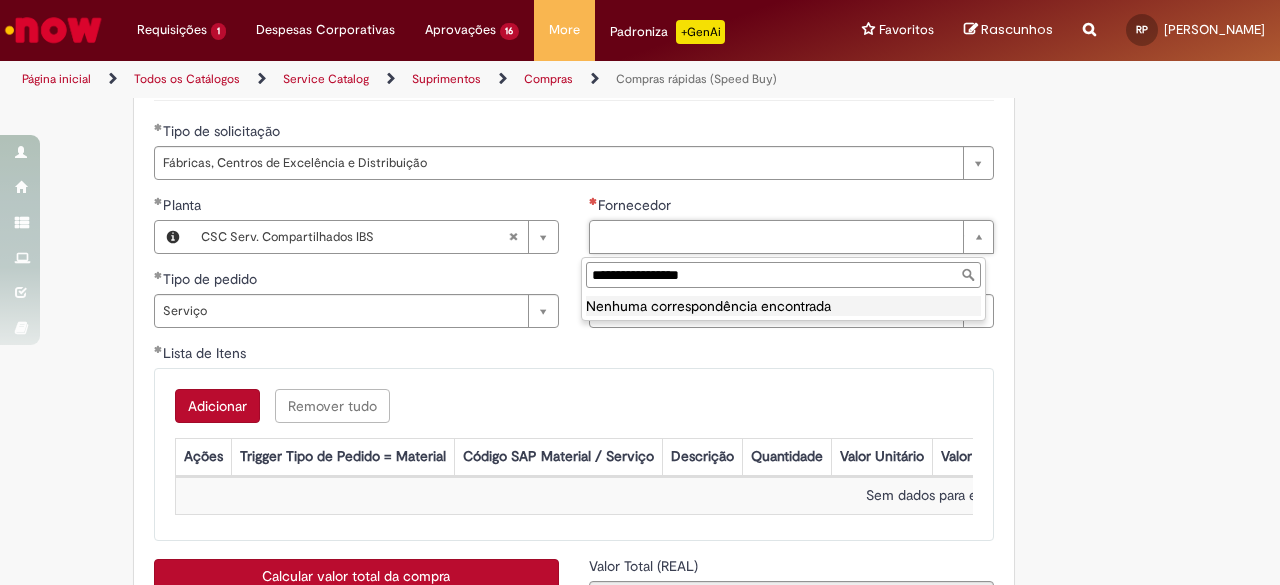 click on "**********" at bounding box center [783, 275] 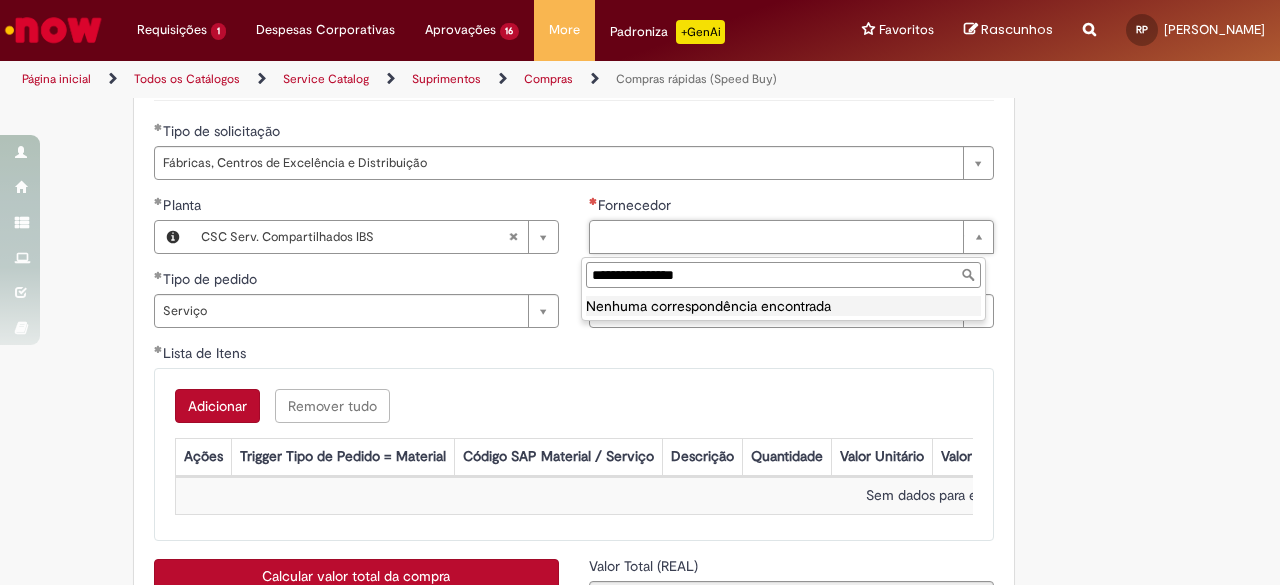 click on "**********" at bounding box center (783, 275) 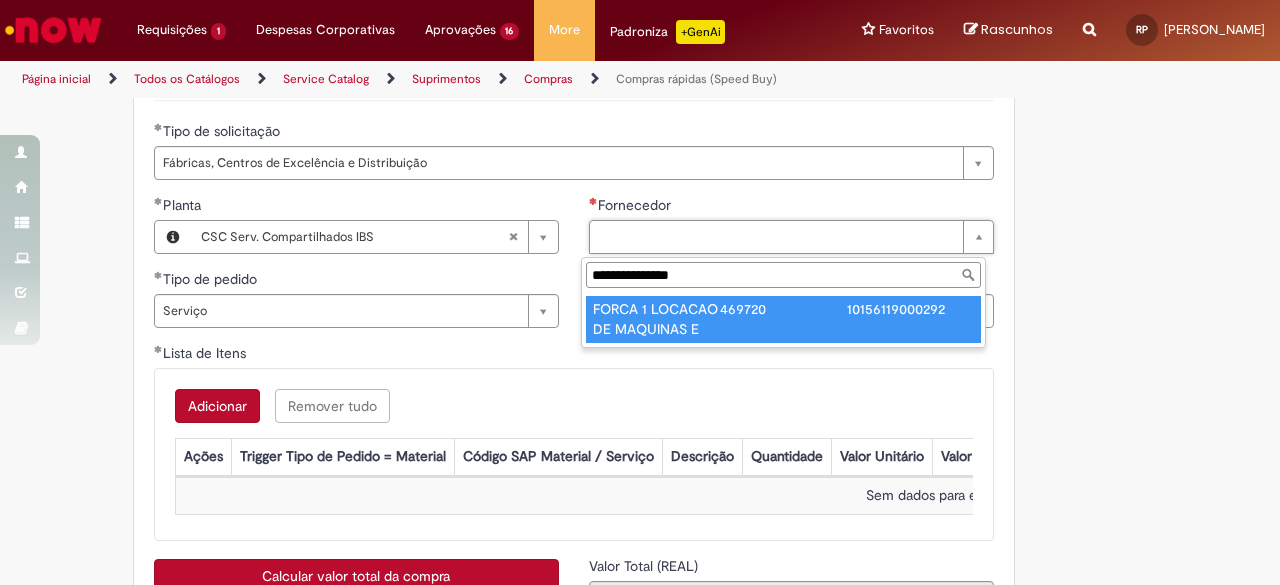 type on "**********" 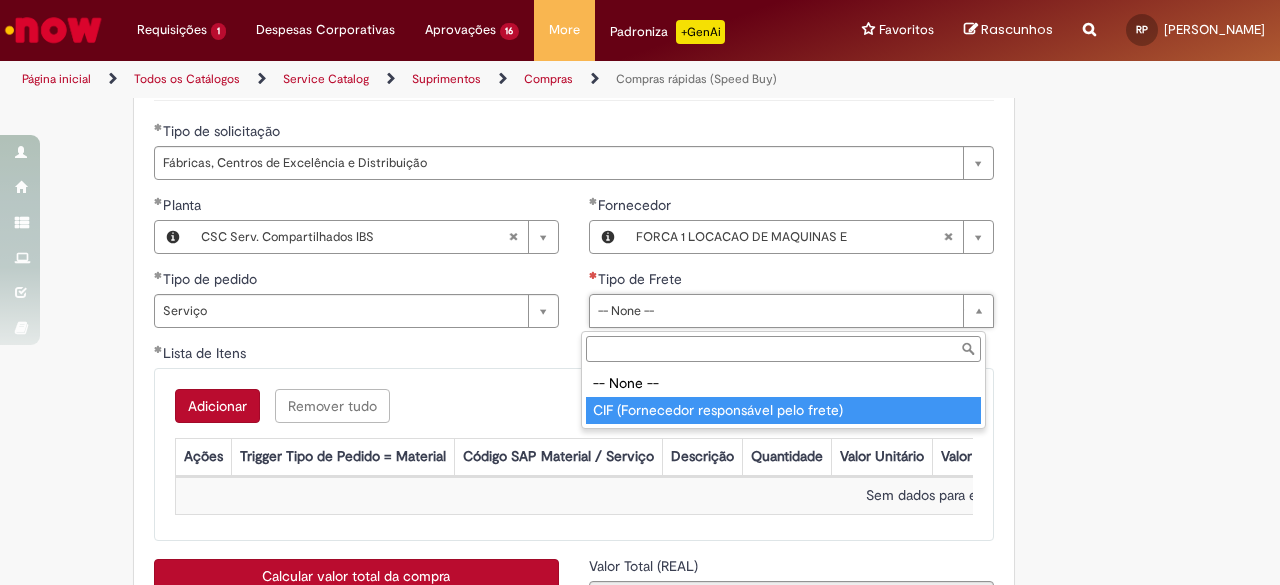type on "**********" 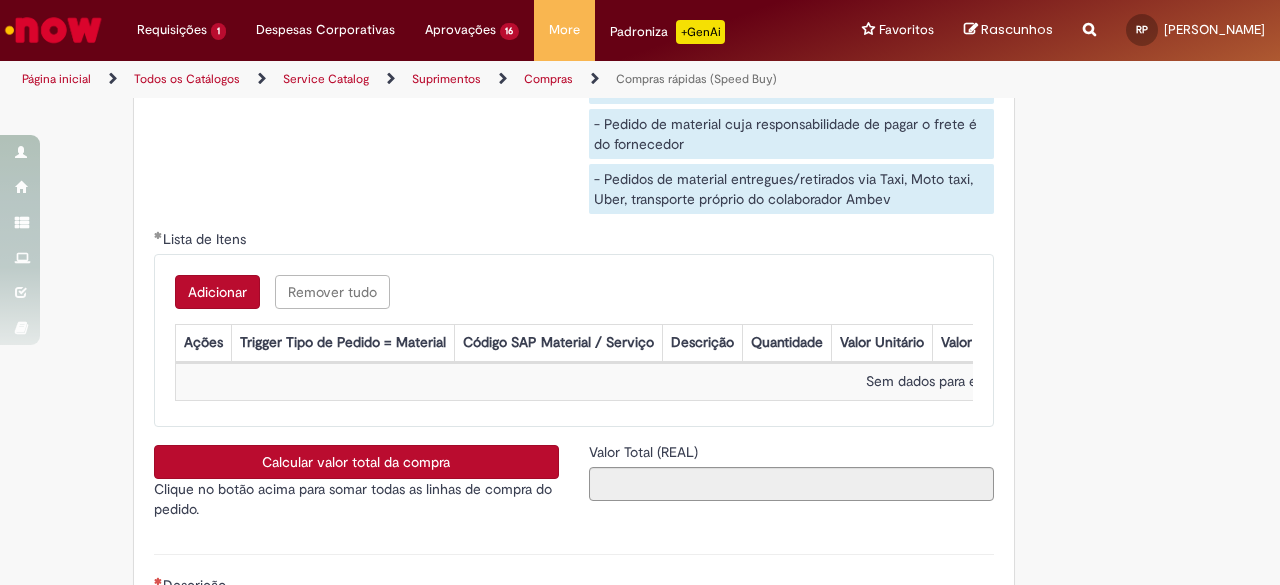 scroll, scrollTop: 3368, scrollLeft: 0, axis: vertical 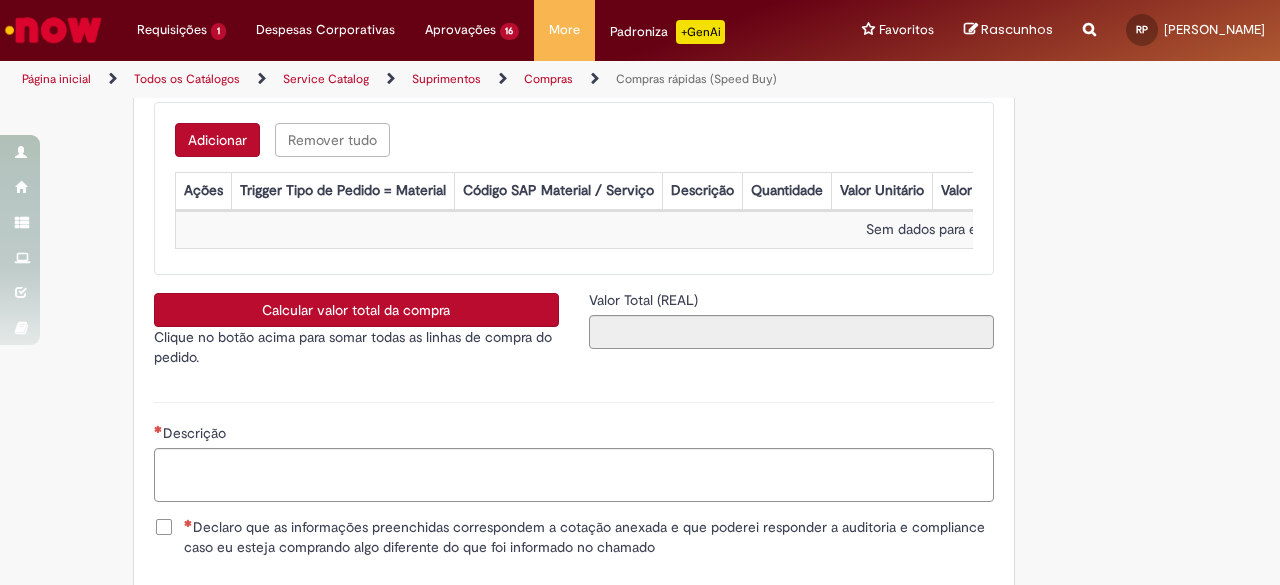 click on "Adicionar" at bounding box center [217, 140] 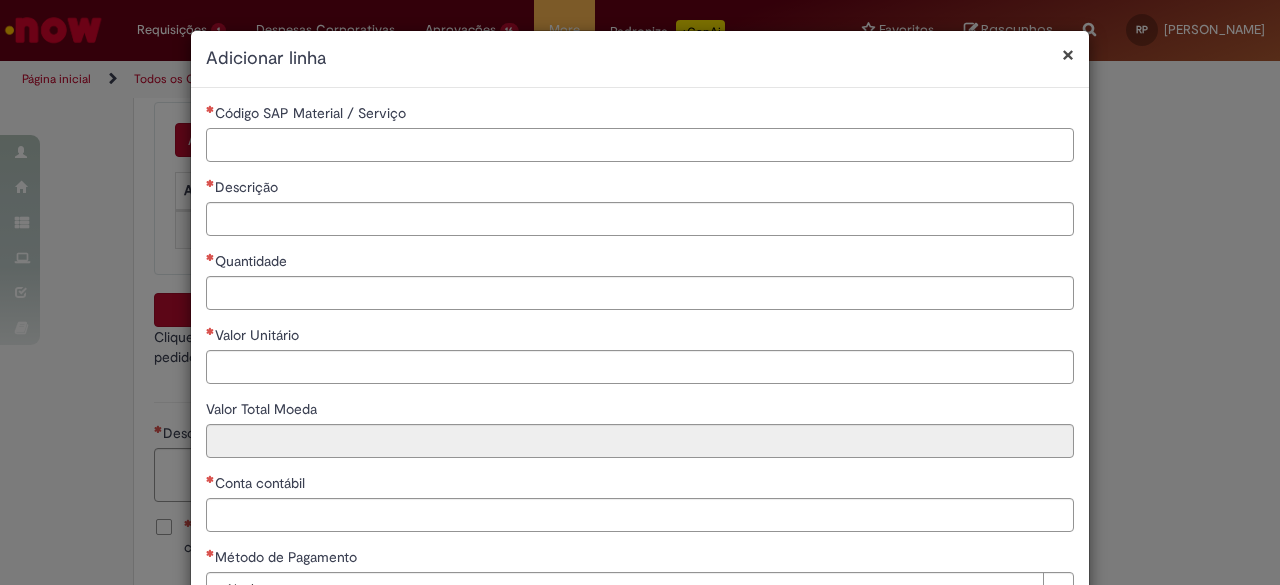 click on "Código SAP Material / Serviço" at bounding box center (640, 145) 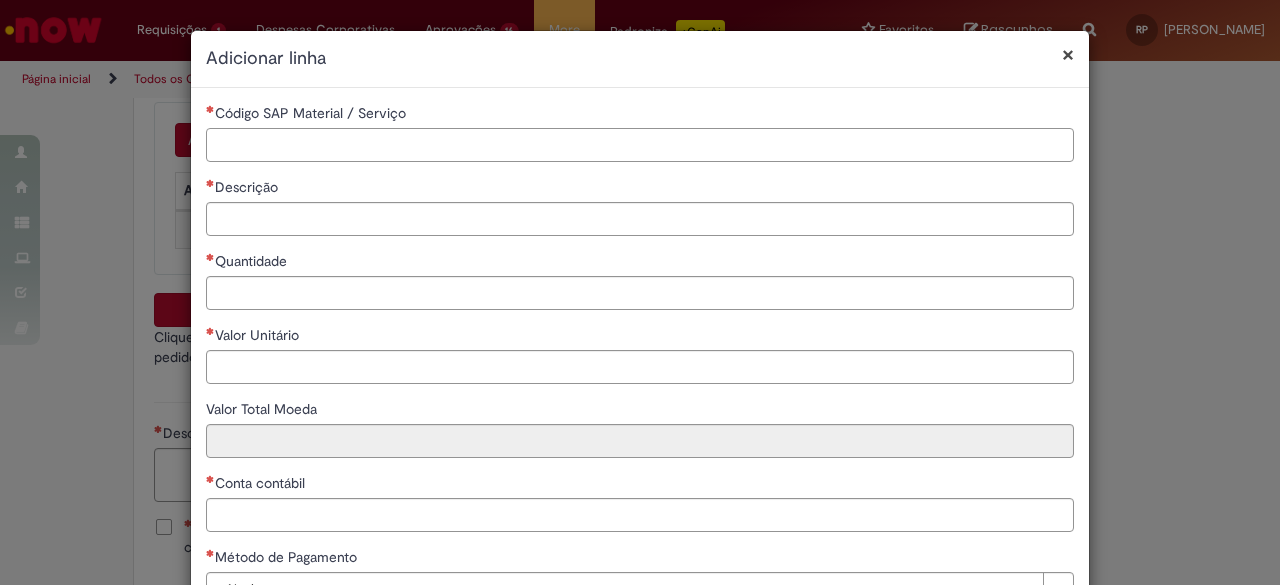 paste on "*******" 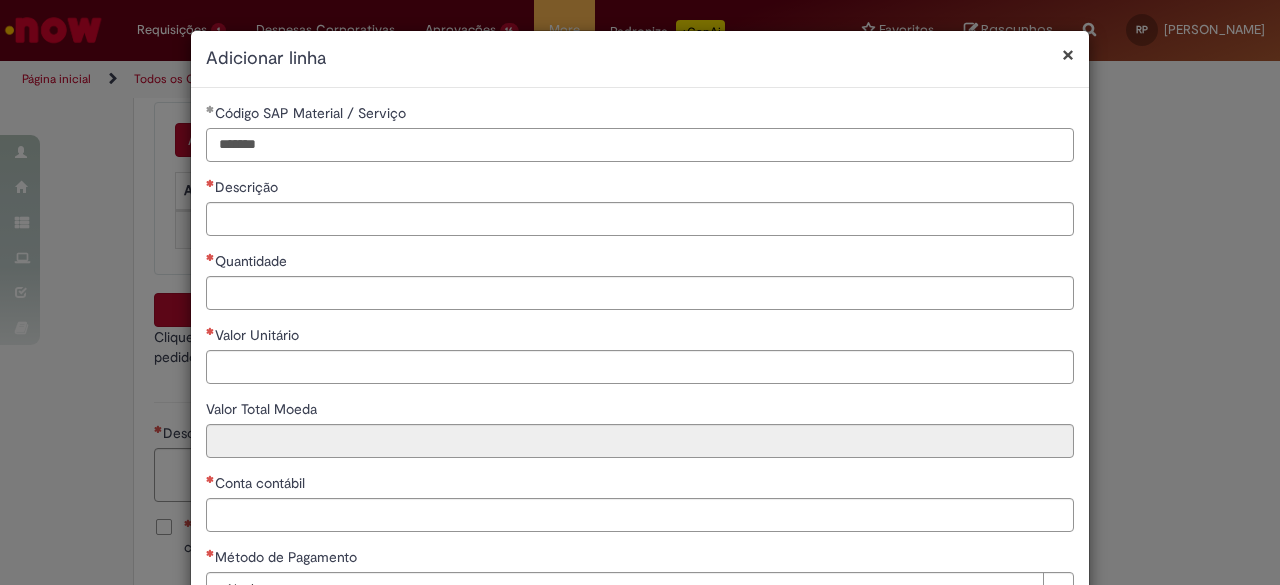 type on "*******" 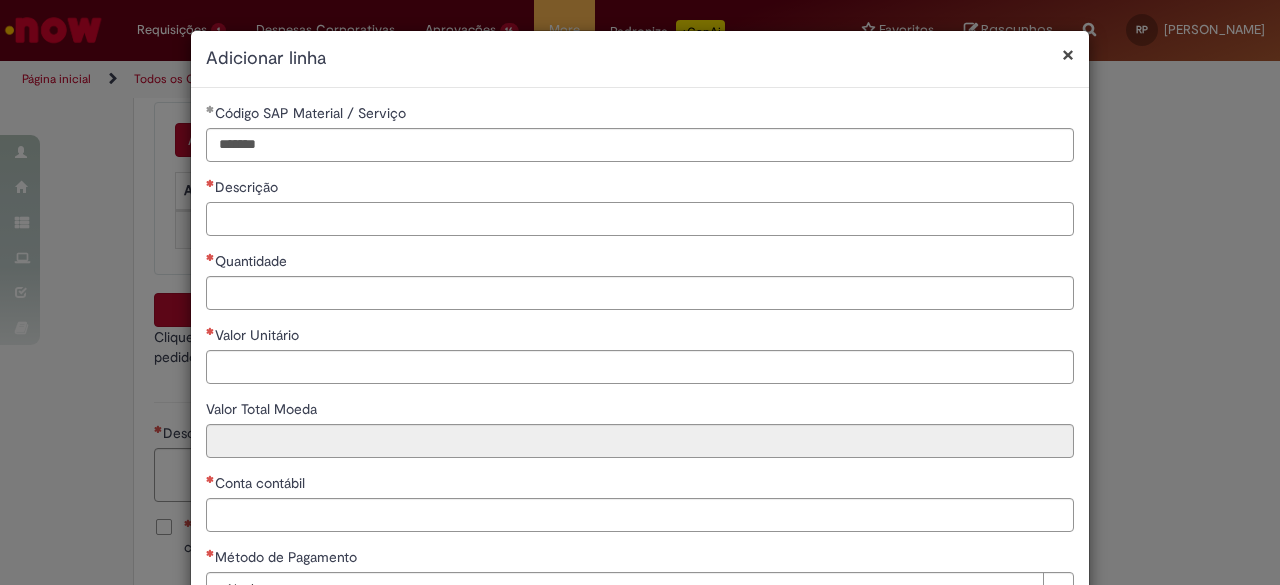 click on "Descrição" at bounding box center [640, 219] 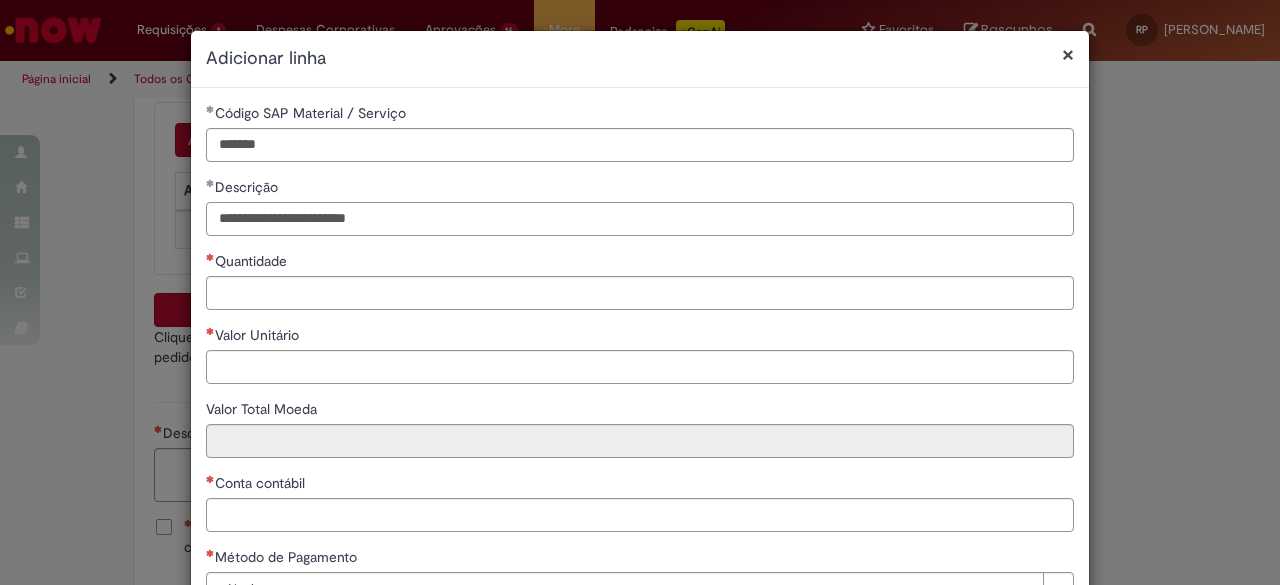 type on "**********" 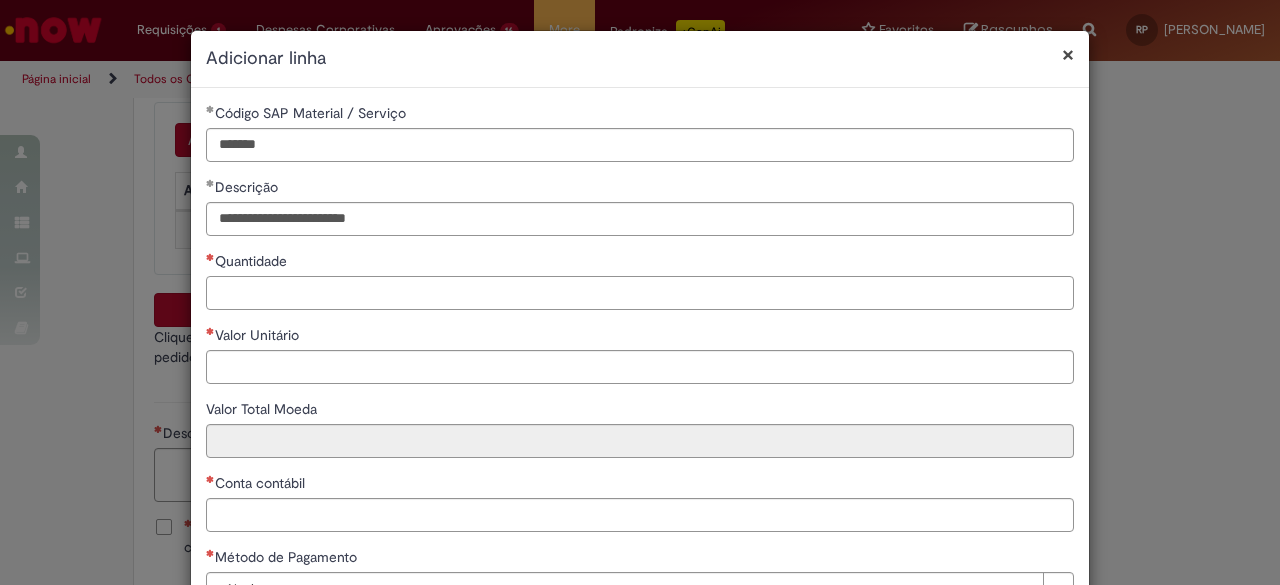click on "Quantidade" at bounding box center [640, 293] 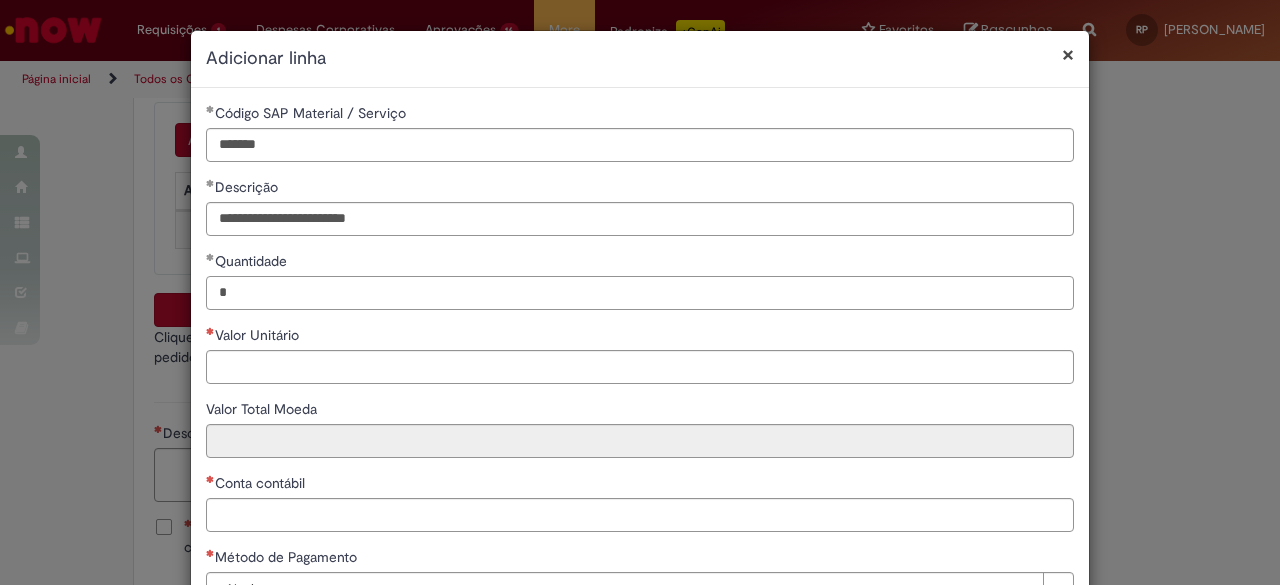type on "*" 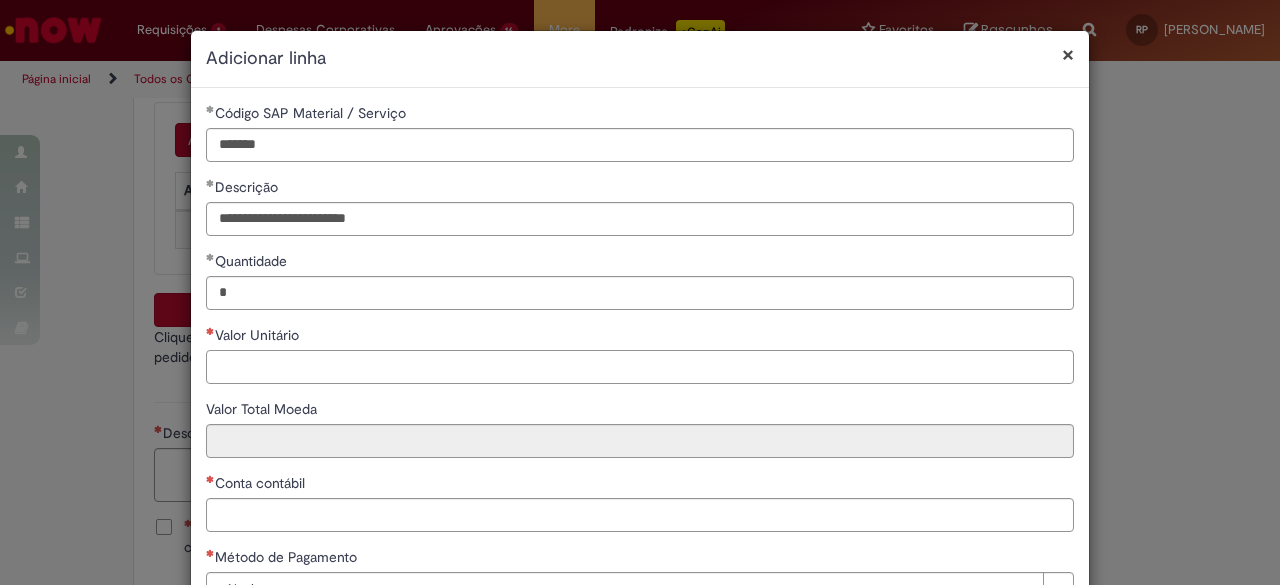 click on "Valor Unitário" at bounding box center (640, 367) 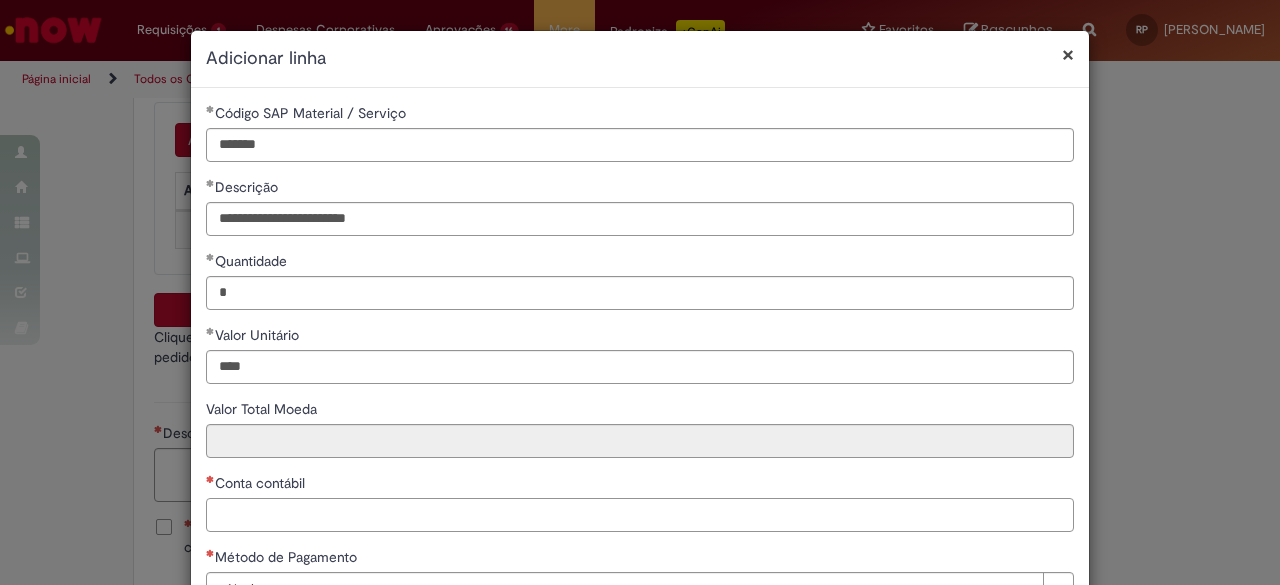 type on "********" 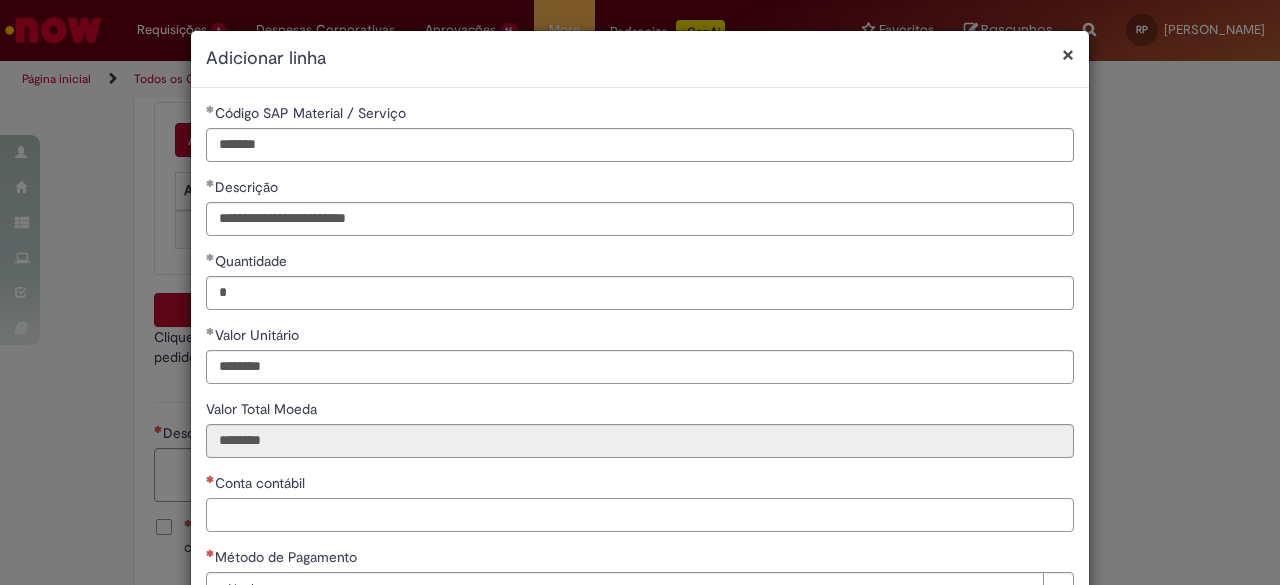 click on "Conta contábil" at bounding box center (640, 515) 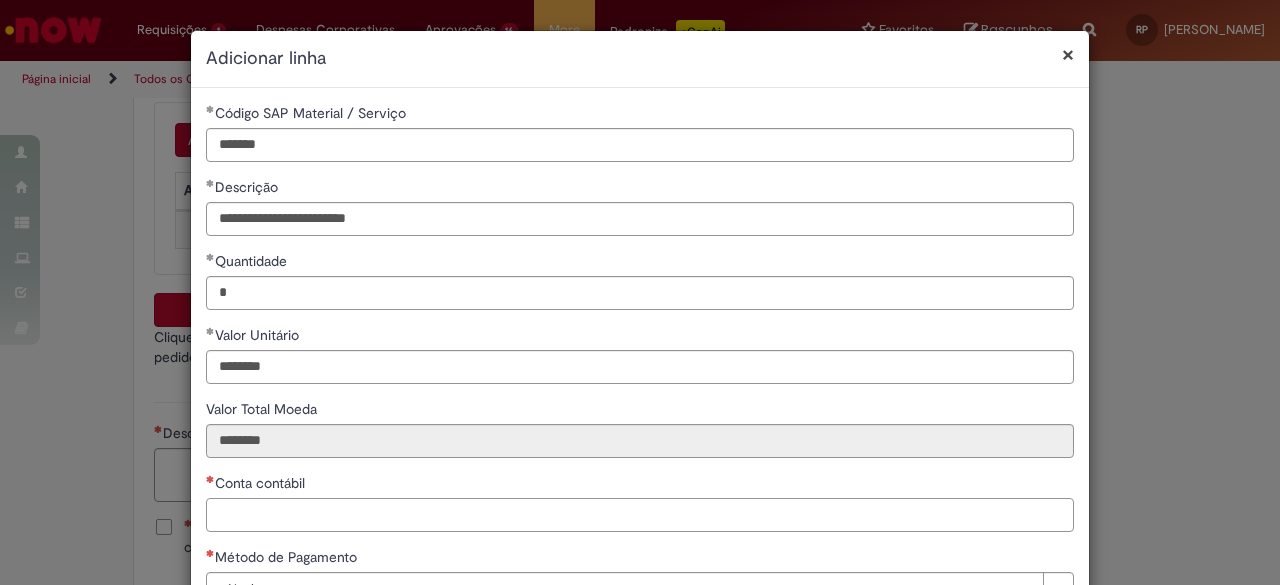 paste on "*******" 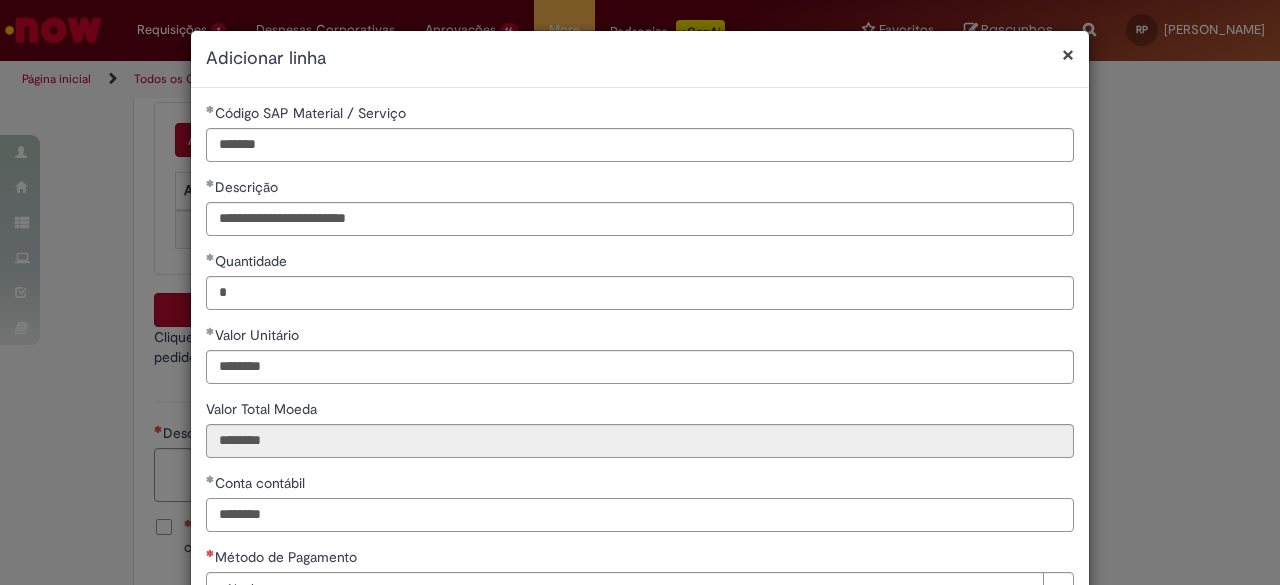 click on "*******" at bounding box center (640, 515) 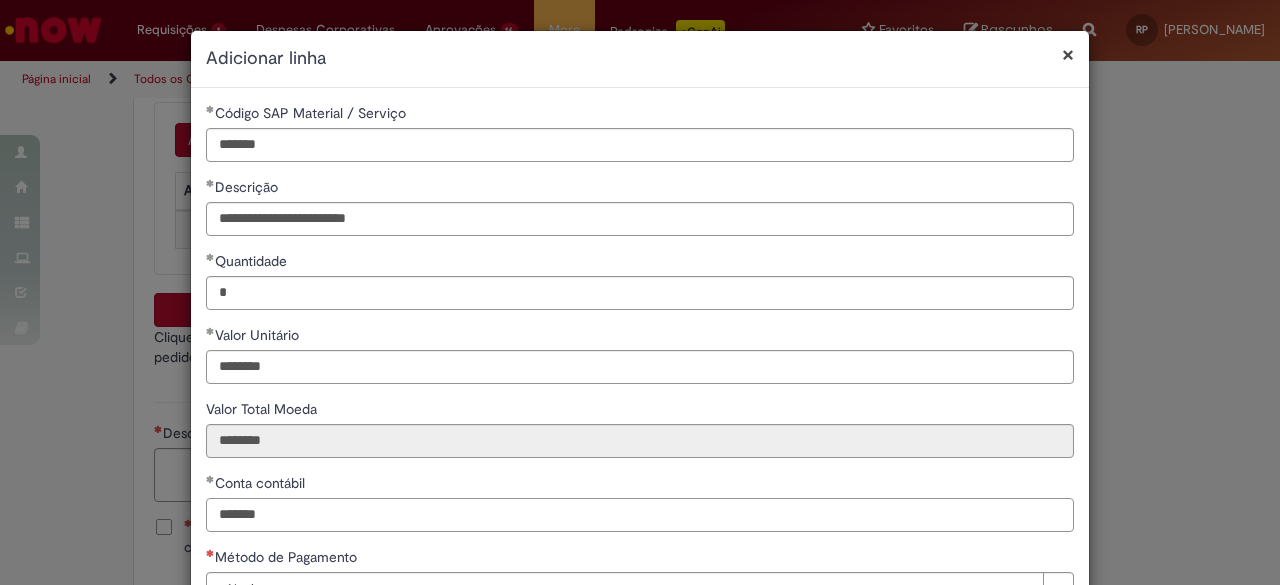 type on "*******" 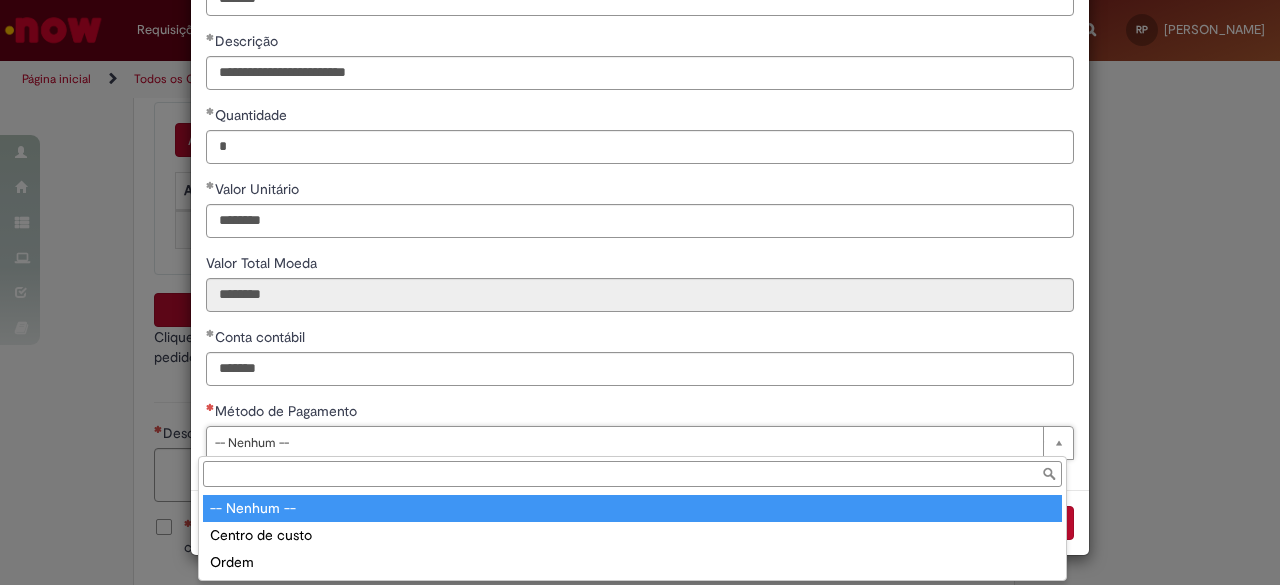 scroll, scrollTop: 144, scrollLeft: 0, axis: vertical 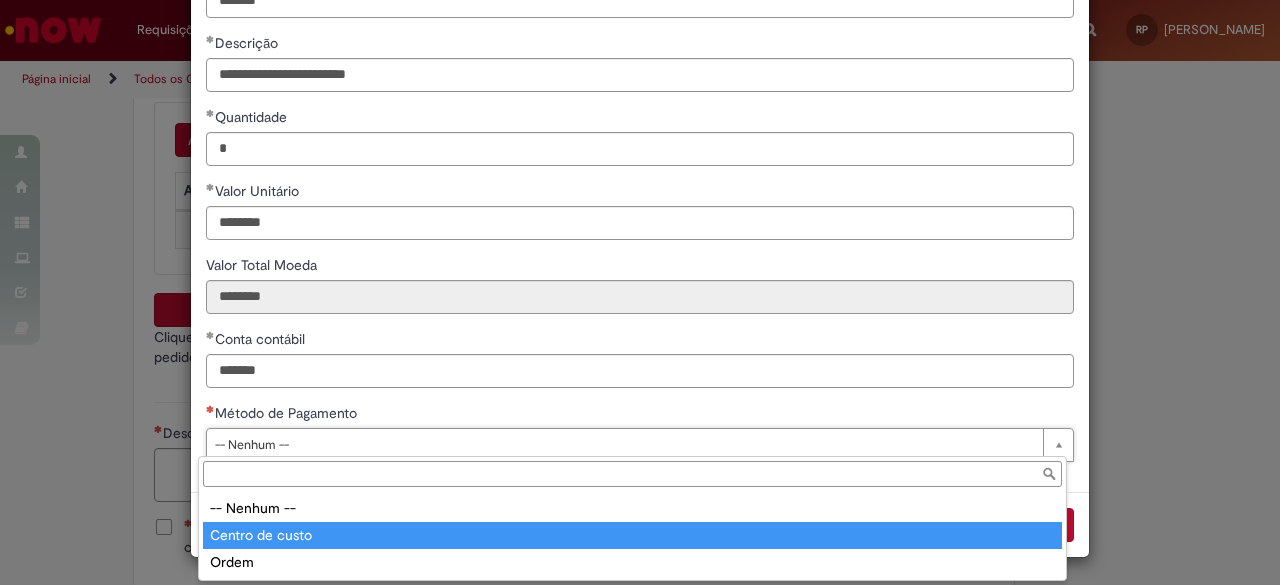 type on "**********" 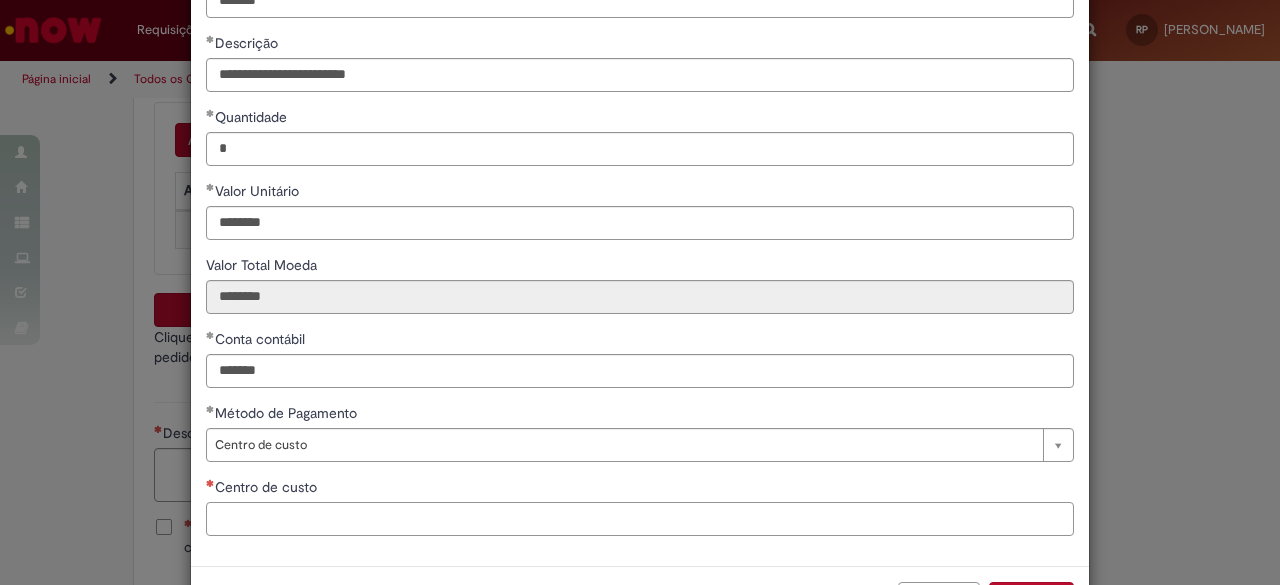 click on "Centro de custo" at bounding box center [640, 519] 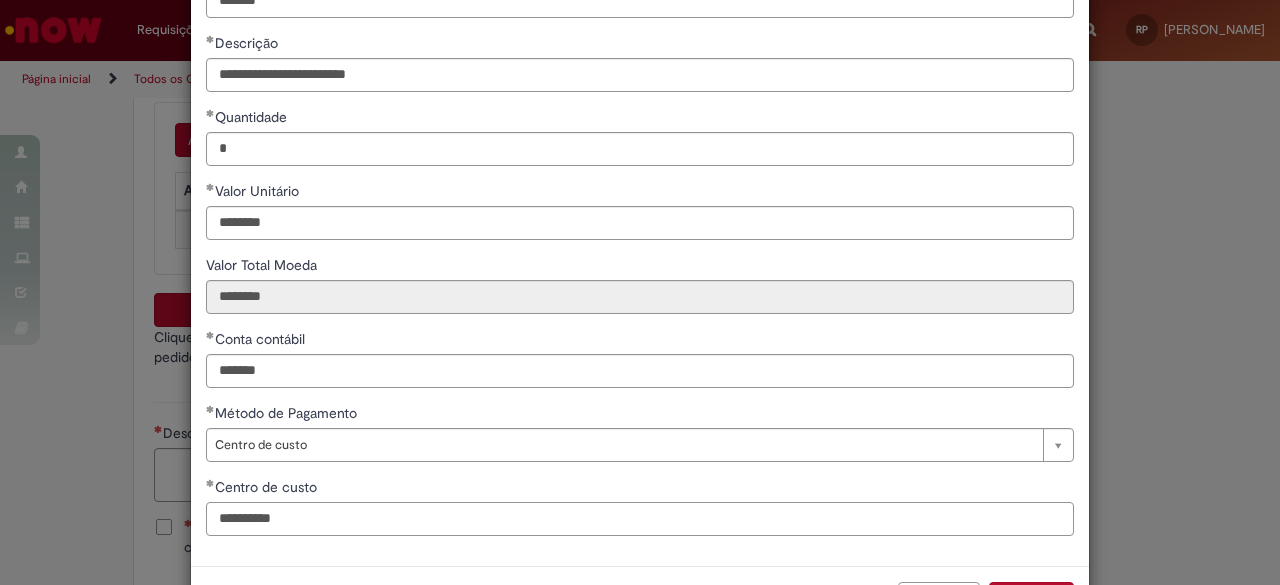 type on "**********" 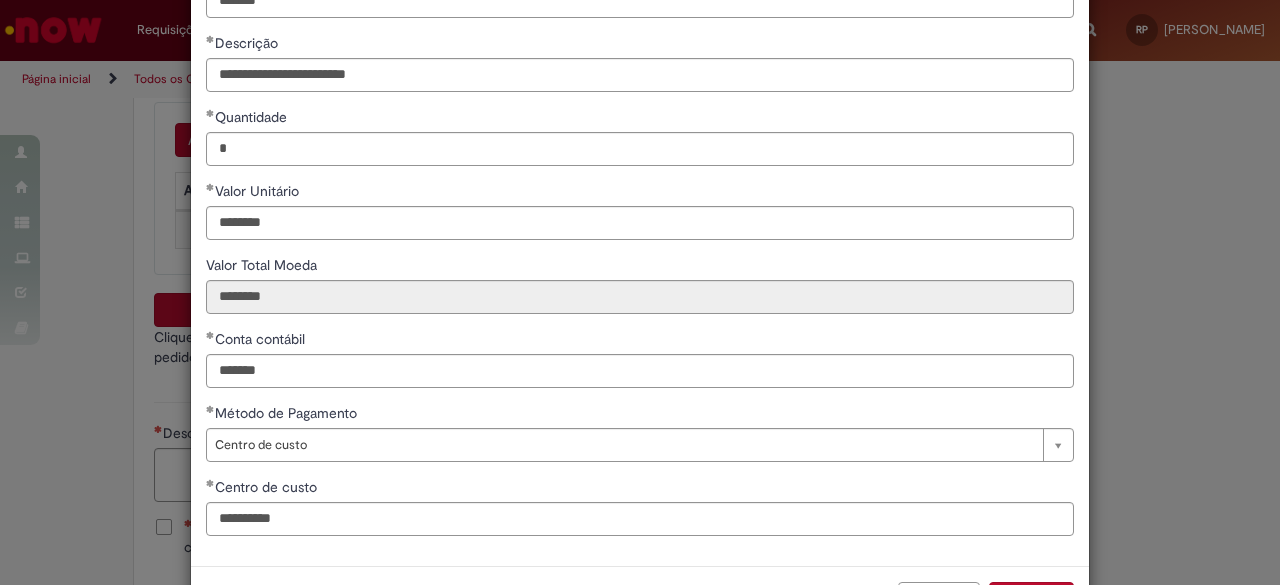 scroll, scrollTop: 220, scrollLeft: 0, axis: vertical 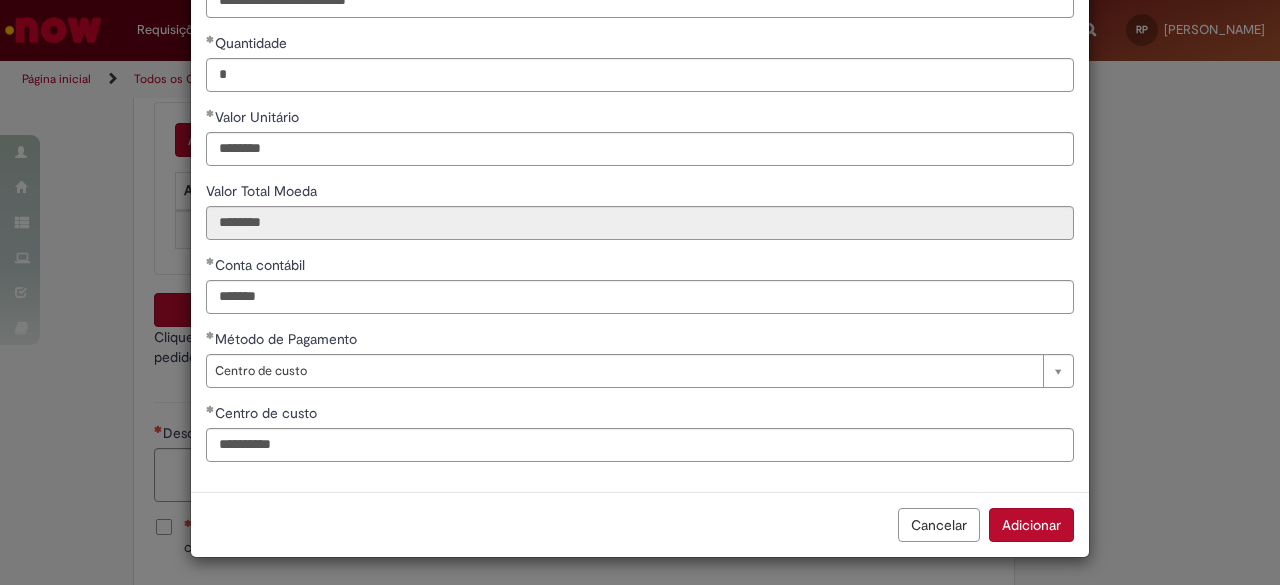 click on "Adicionar" at bounding box center [1031, 525] 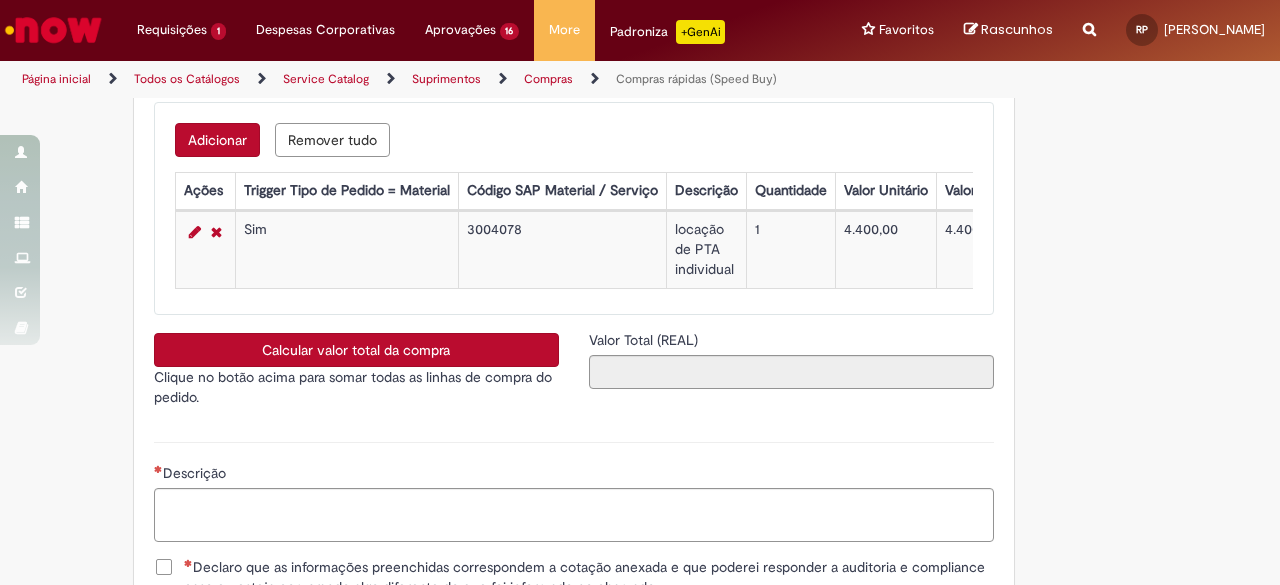 click on "Calcular valor total da compra" at bounding box center (356, 350) 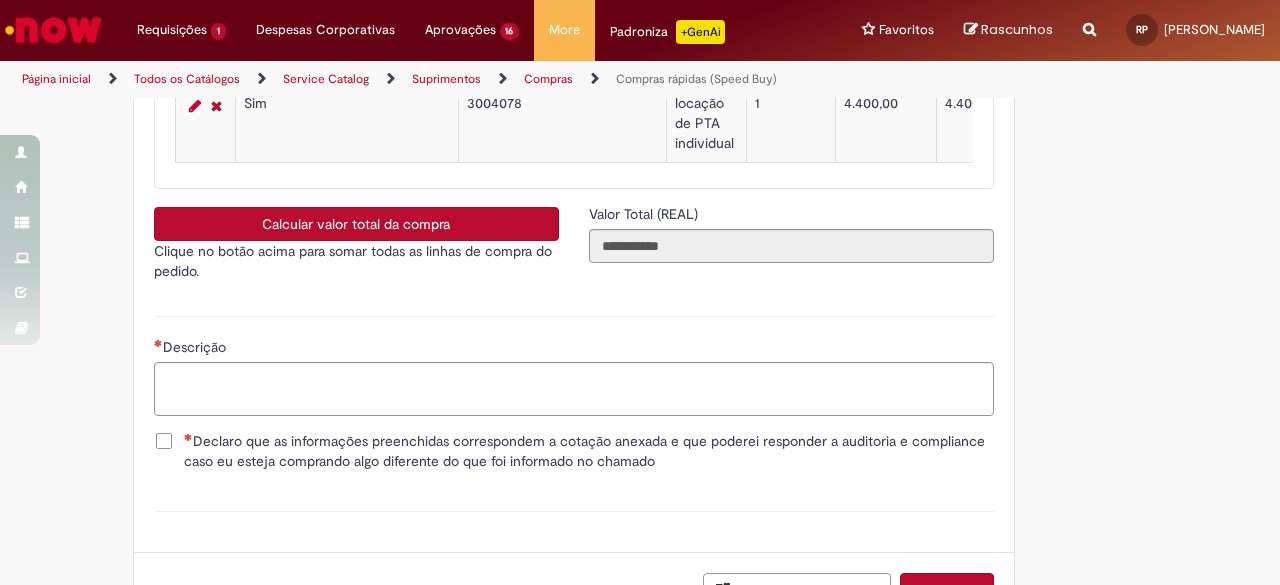scroll, scrollTop: 3530, scrollLeft: 0, axis: vertical 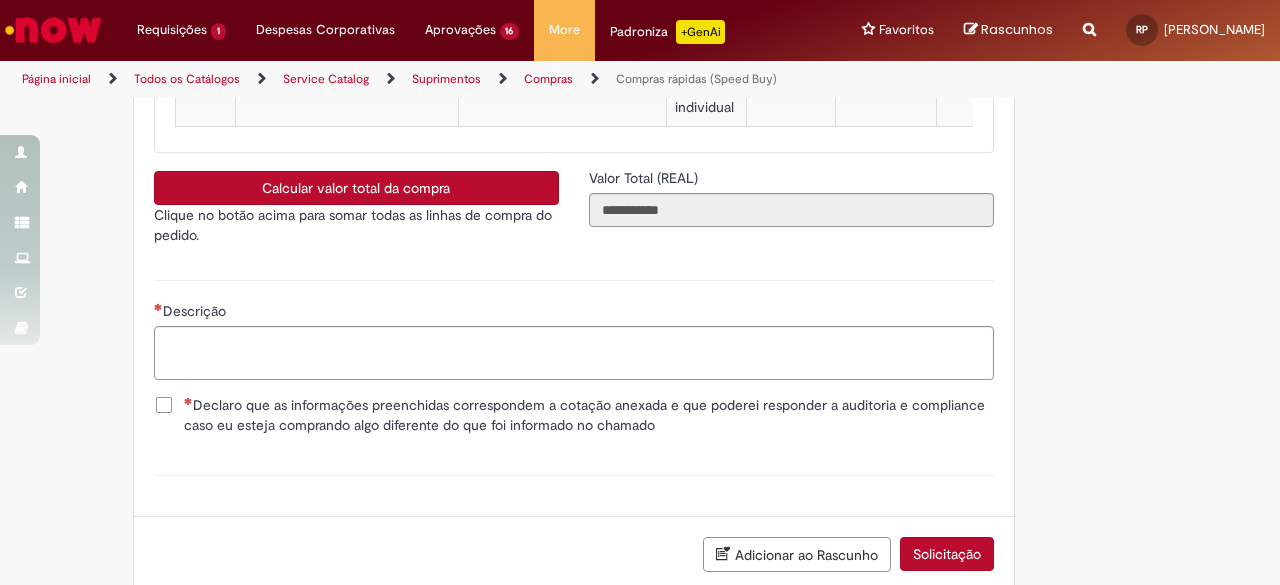 click on "Descrição" at bounding box center (574, 313) 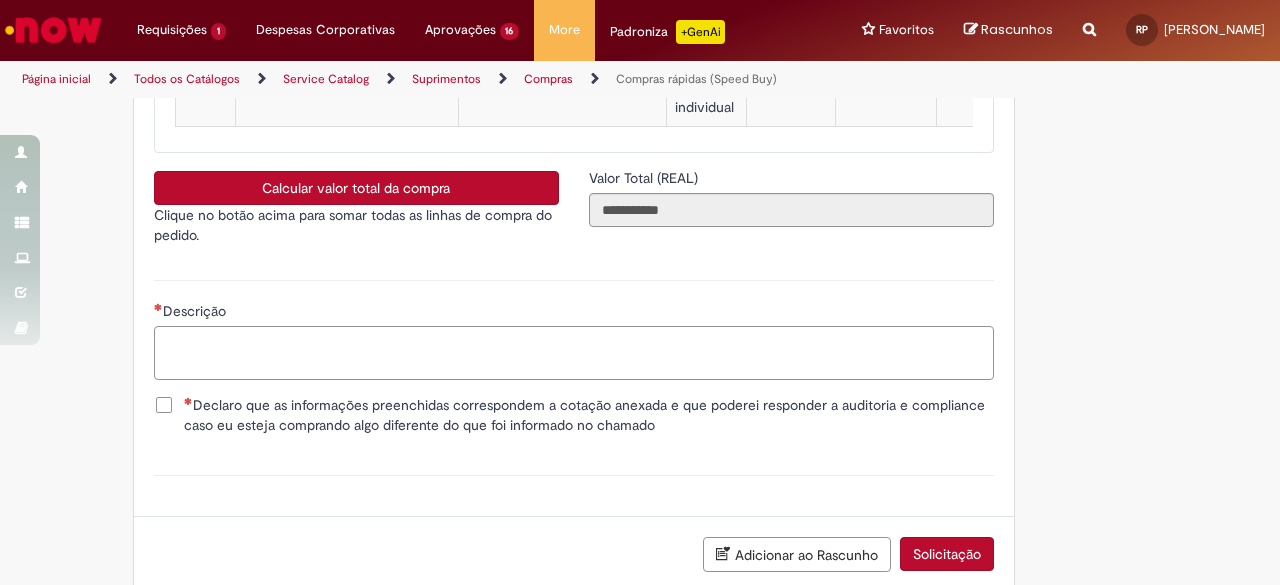 click on "Descrição" at bounding box center [574, 352] 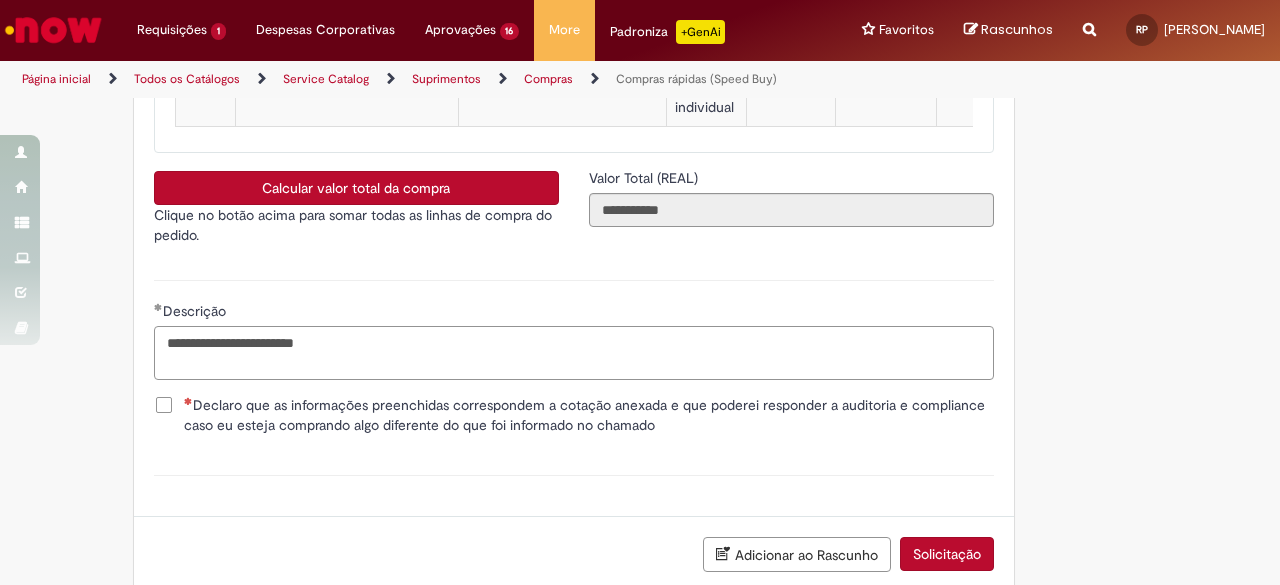 click on "**********" at bounding box center (574, 352) 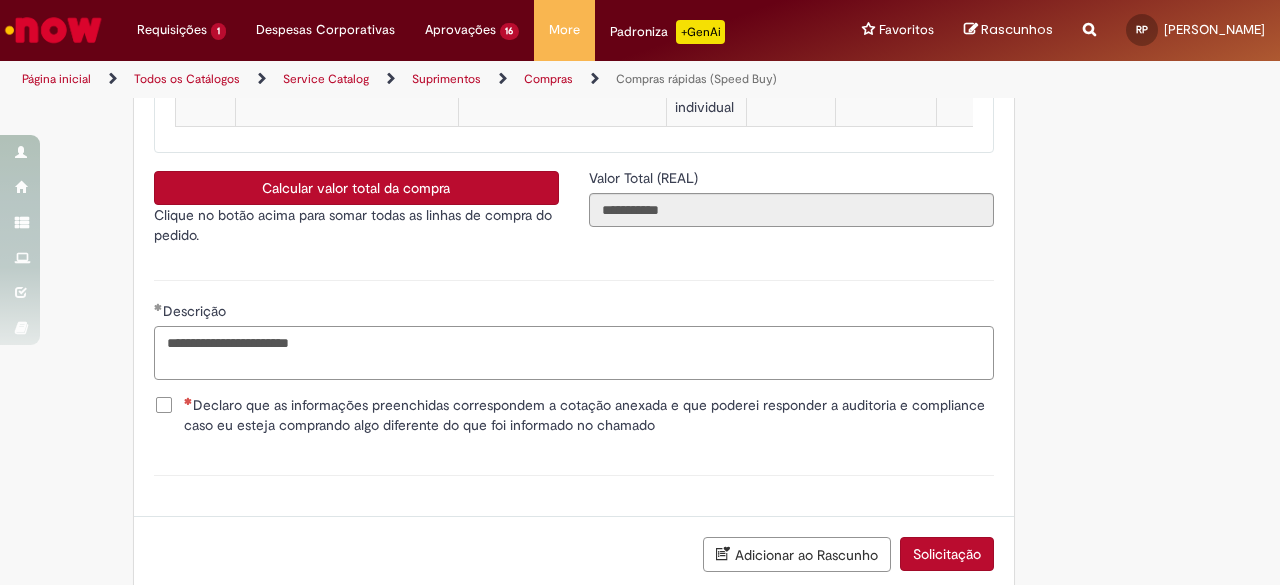 type on "**********" 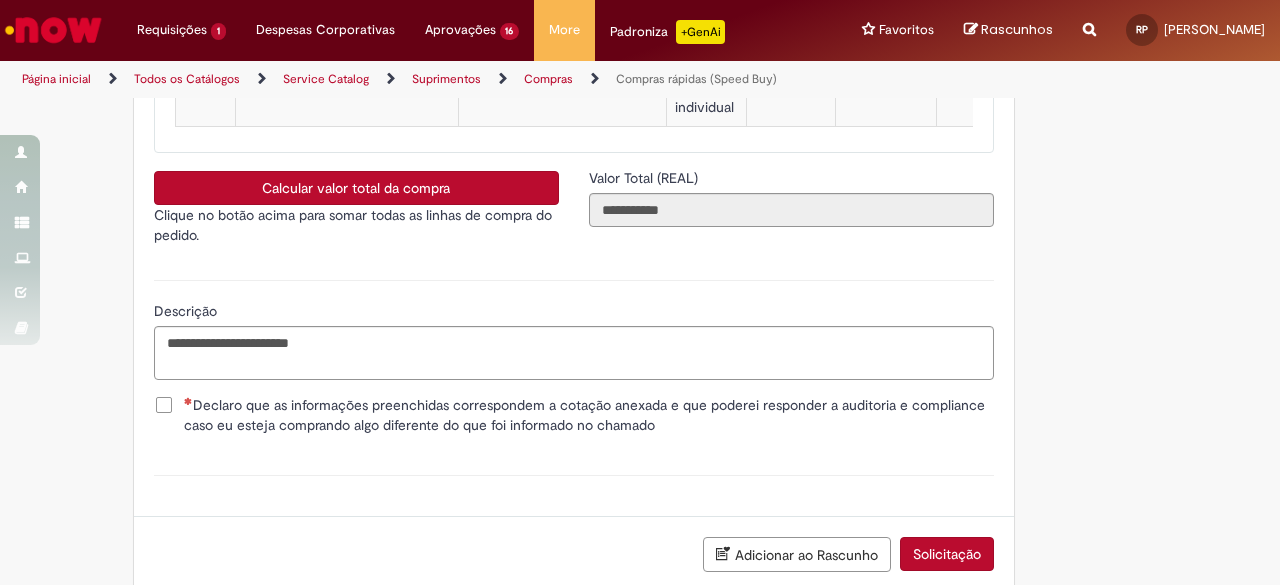 click on "Declaro que as informações preenchidas correspondem a cotação anexada e que poderei responder a auditoria e compliance caso eu esteja comprando algo diferente do que foi informado no chamado" at bounding box center (589, 415) 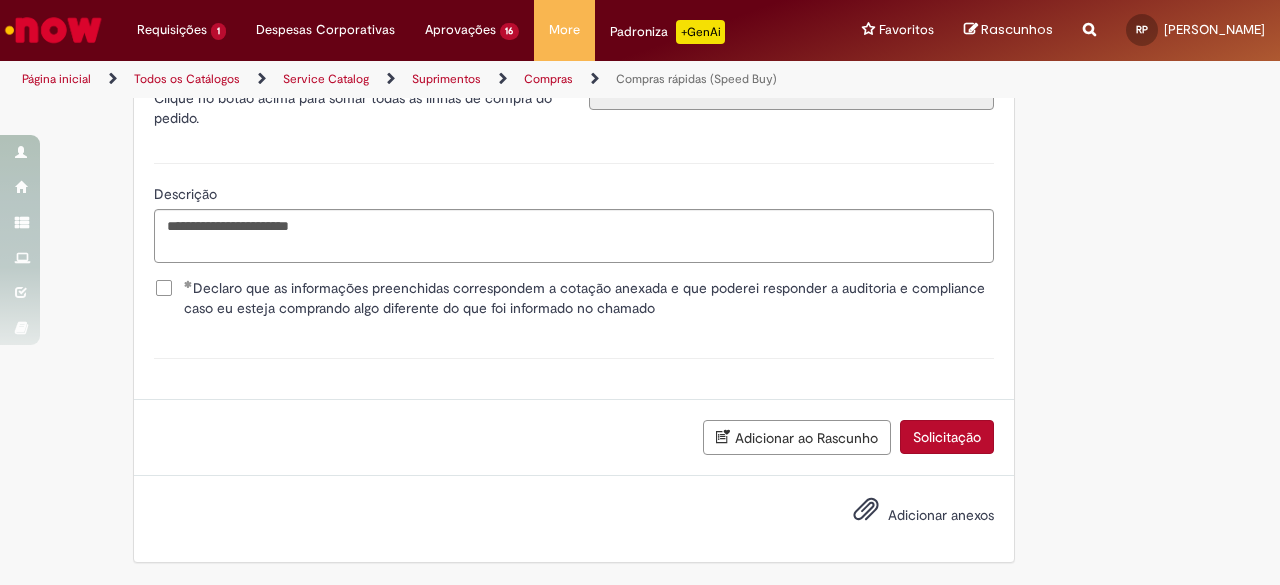 scroll, scrollTop: 3663, scrollLeft: 0, axis: vertical 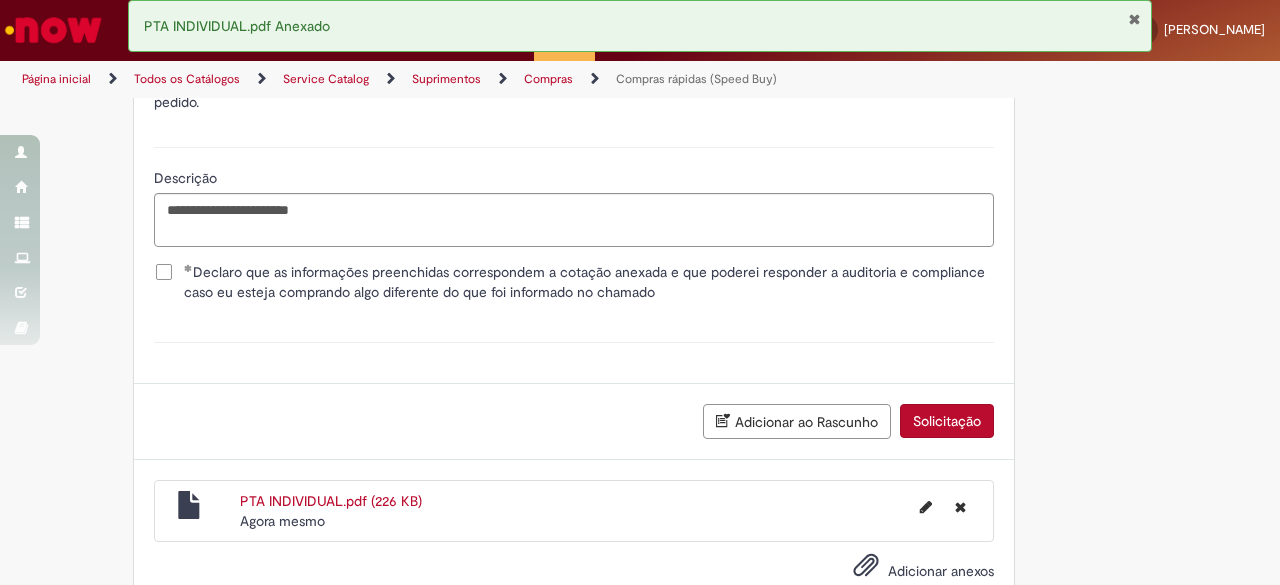 click on "Solicitação" at bounding box center [947, 421] 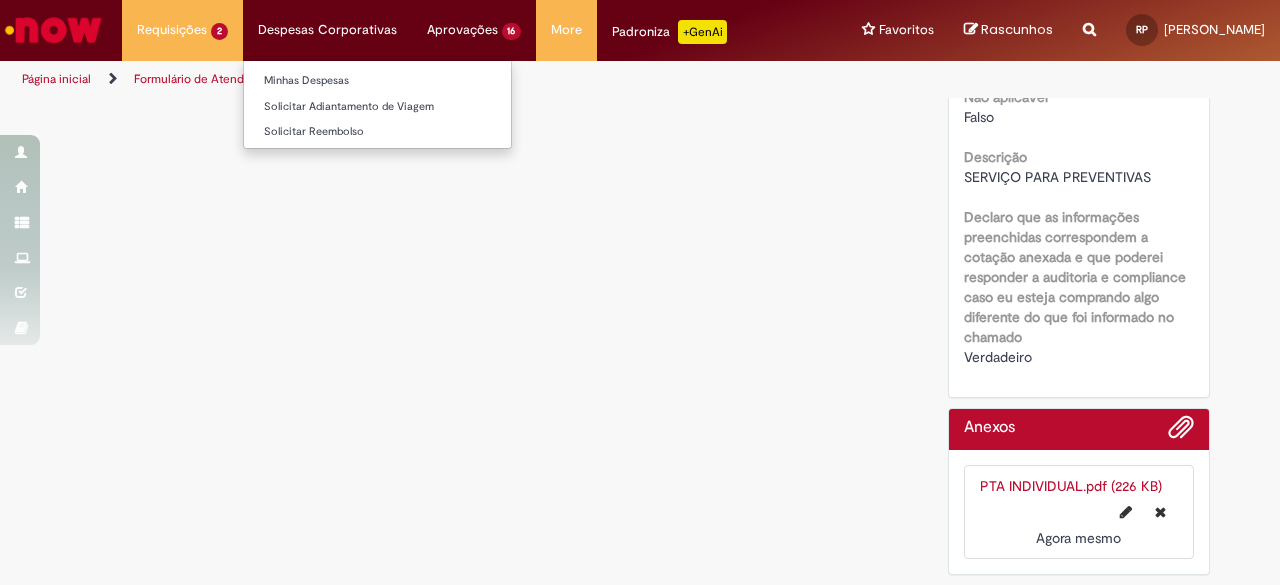 scroll, scrollTop: 0, scrollLeft: 0, axis: both 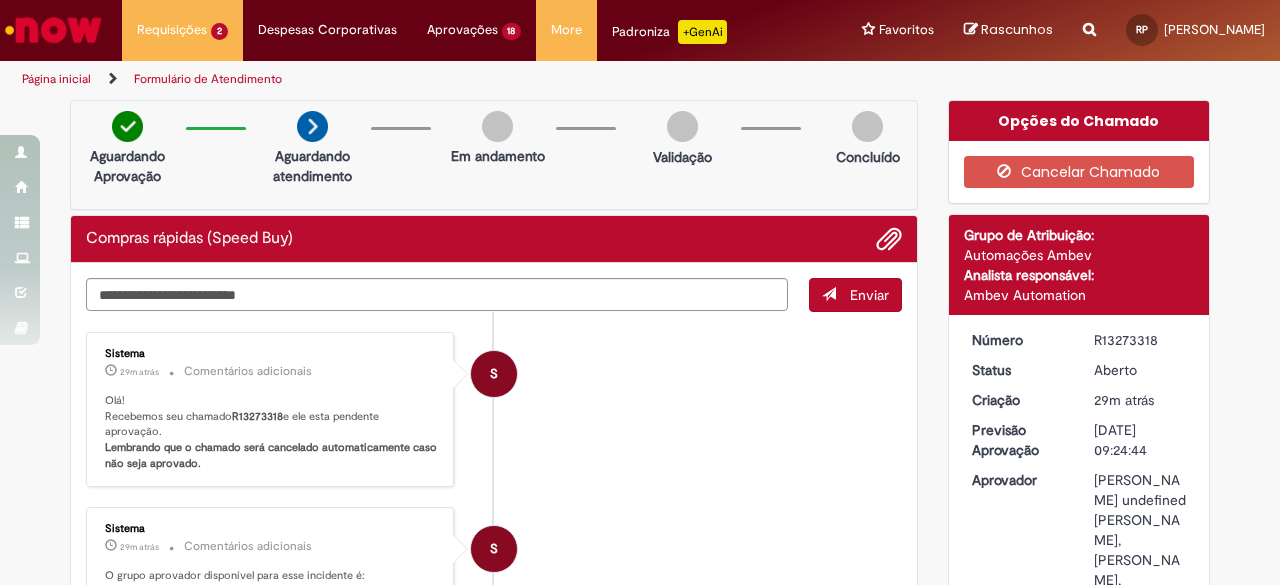 click on "R13273318" at bounding box center (1140, 340) 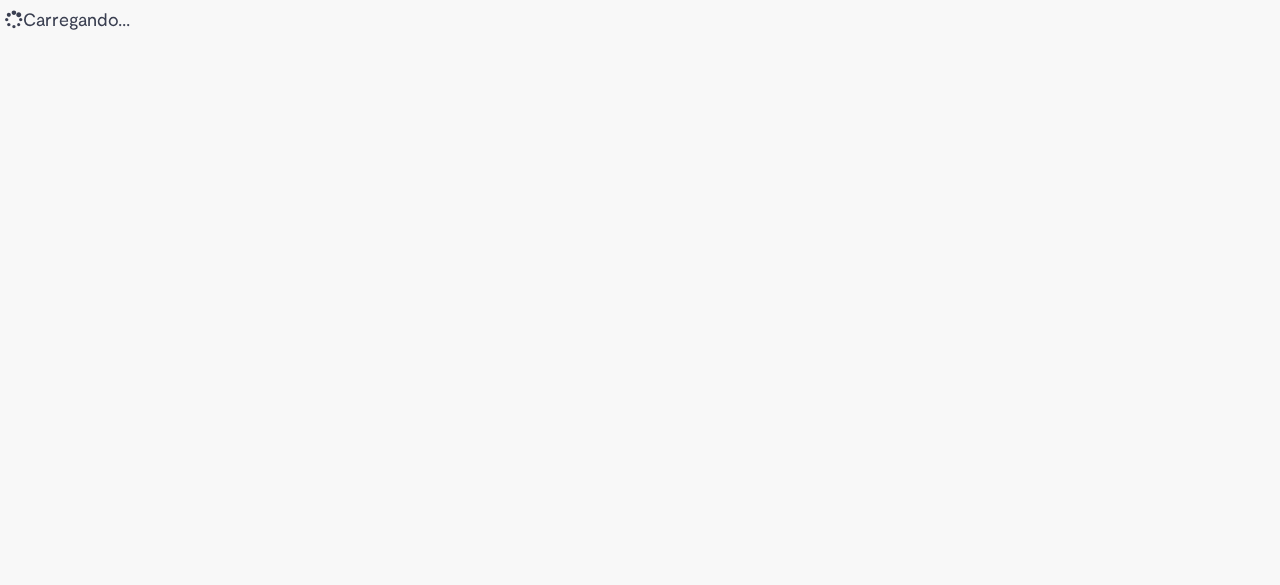 scroll, scrollTop: 0, scrollLeft: 0, axis: both 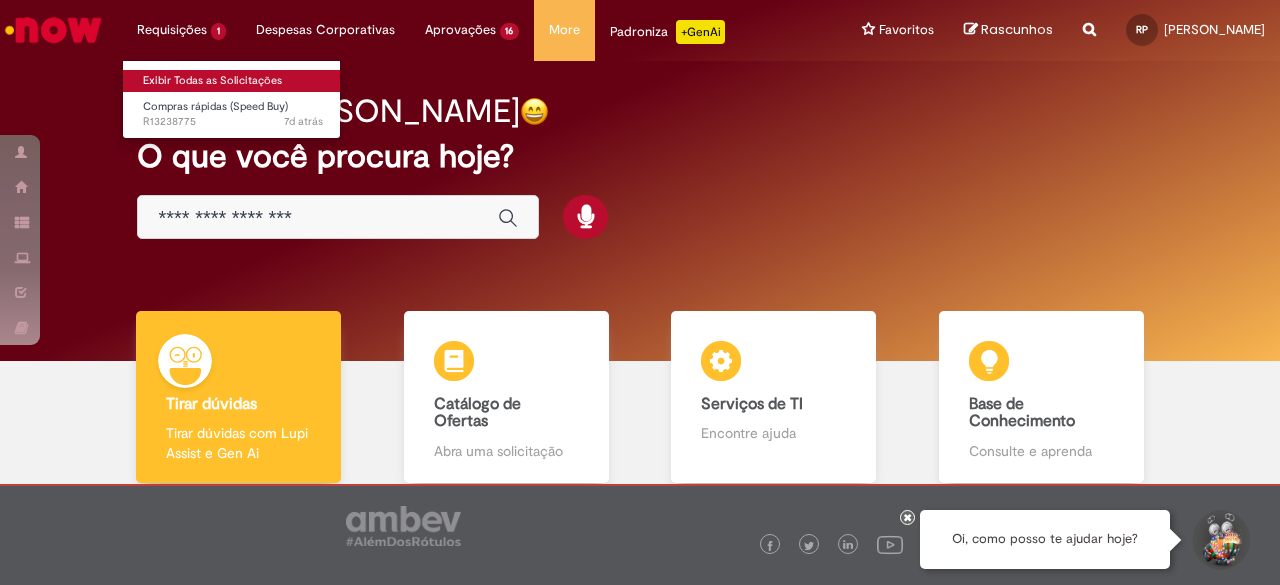 click on "Exibir Todas as Solicitações" at bounding box center (233, 81) 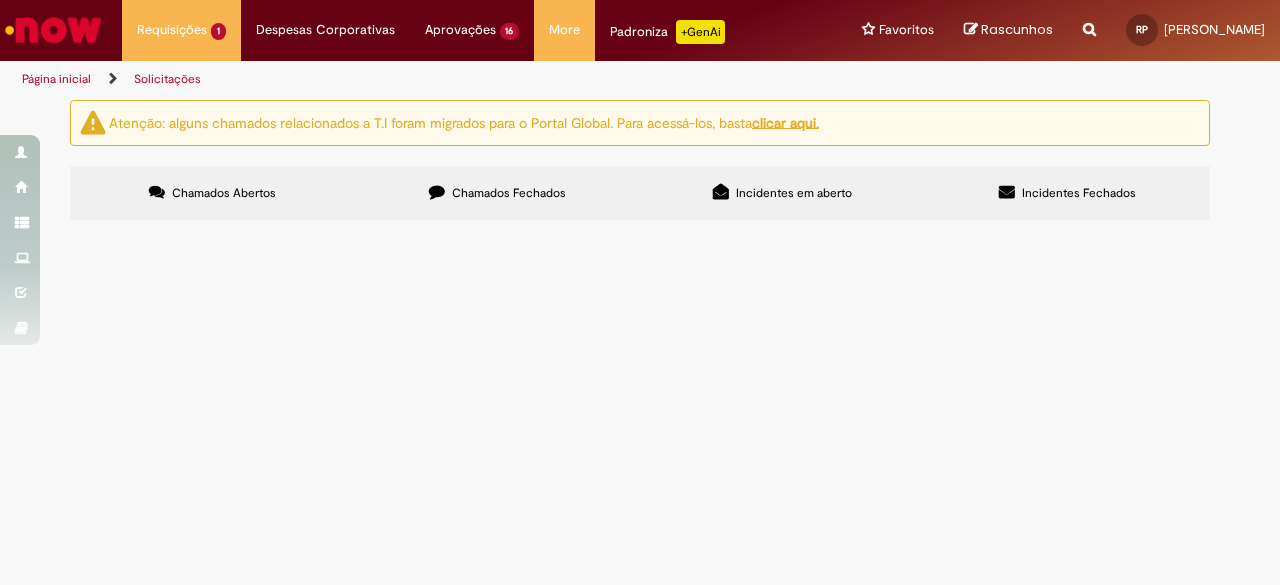 click on "Chamados Fechados" at bounding box center [497, 193] 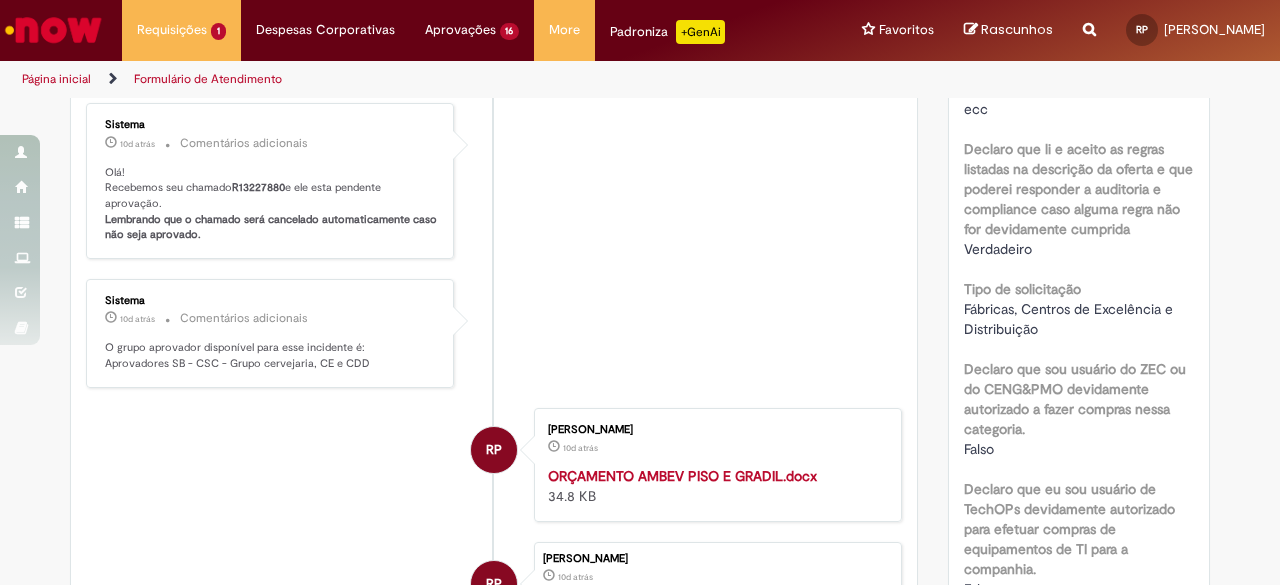 scroll, scrollTop: 0, scrollLeft: 0, axis: both 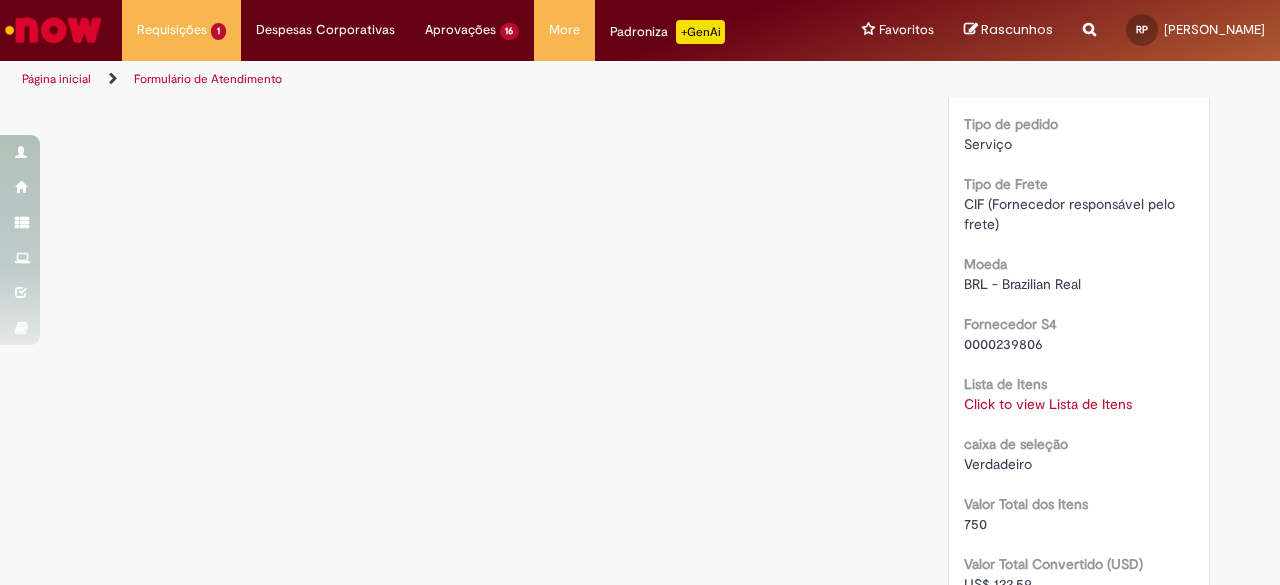 click on "Click to view Lista de Itens" at bounding box center [1048, 404] 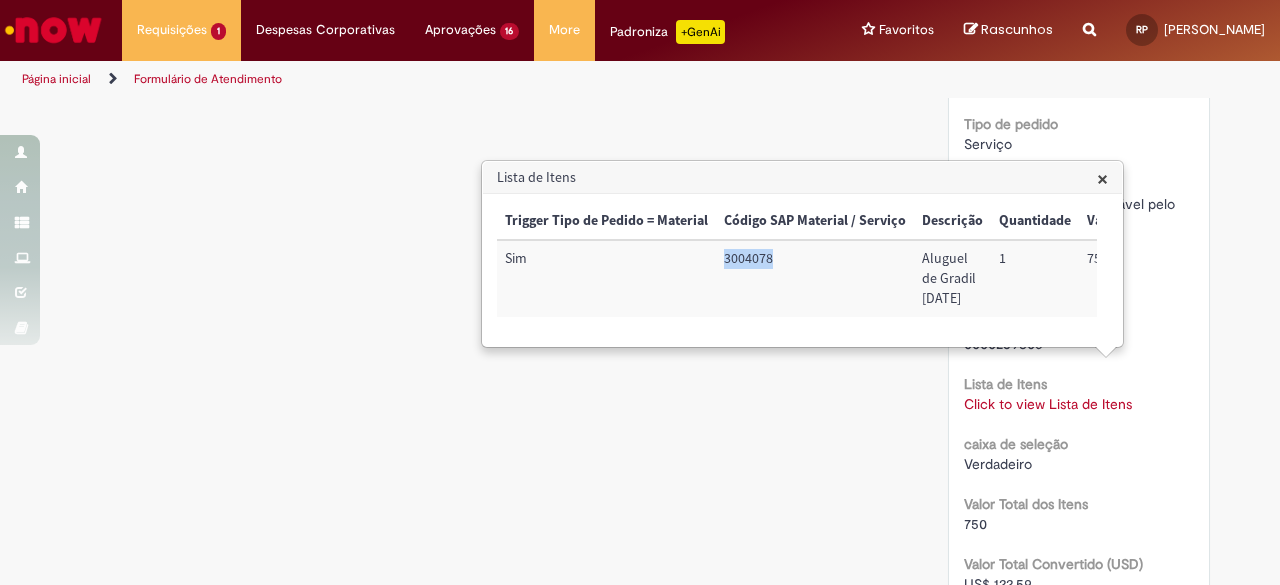 drag, startPoint x: 800, startPoint y: 255, endPoint x: 721, endPoint y: 265, distance: 79.630394 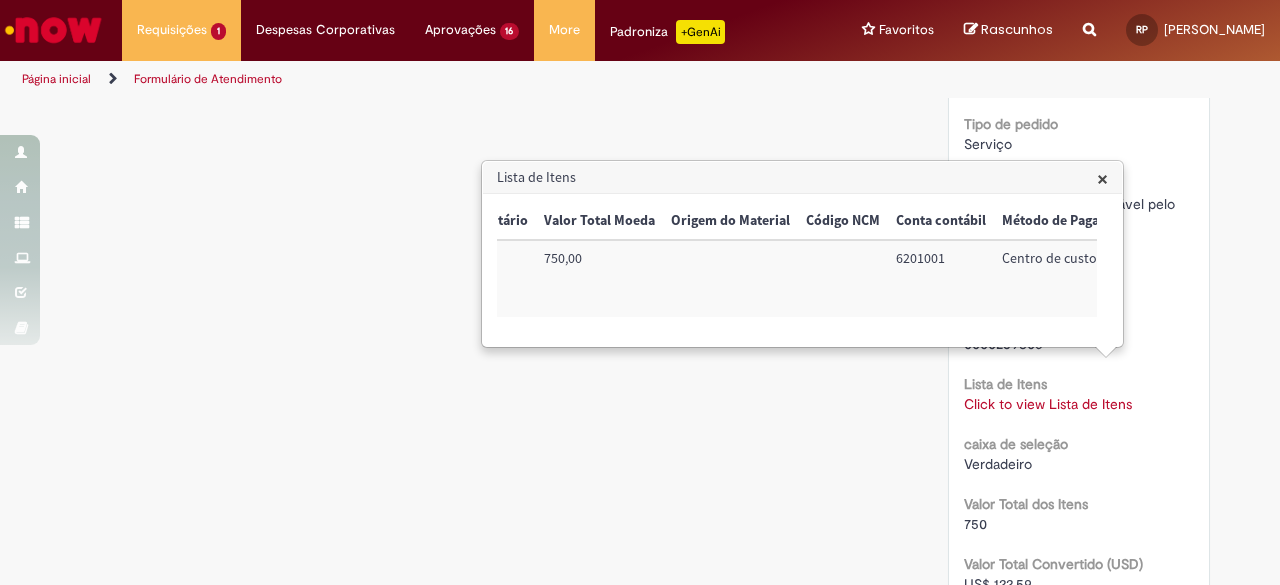 scroll, scrollTop: 0, scrollLeft: 662, axis: horizontal 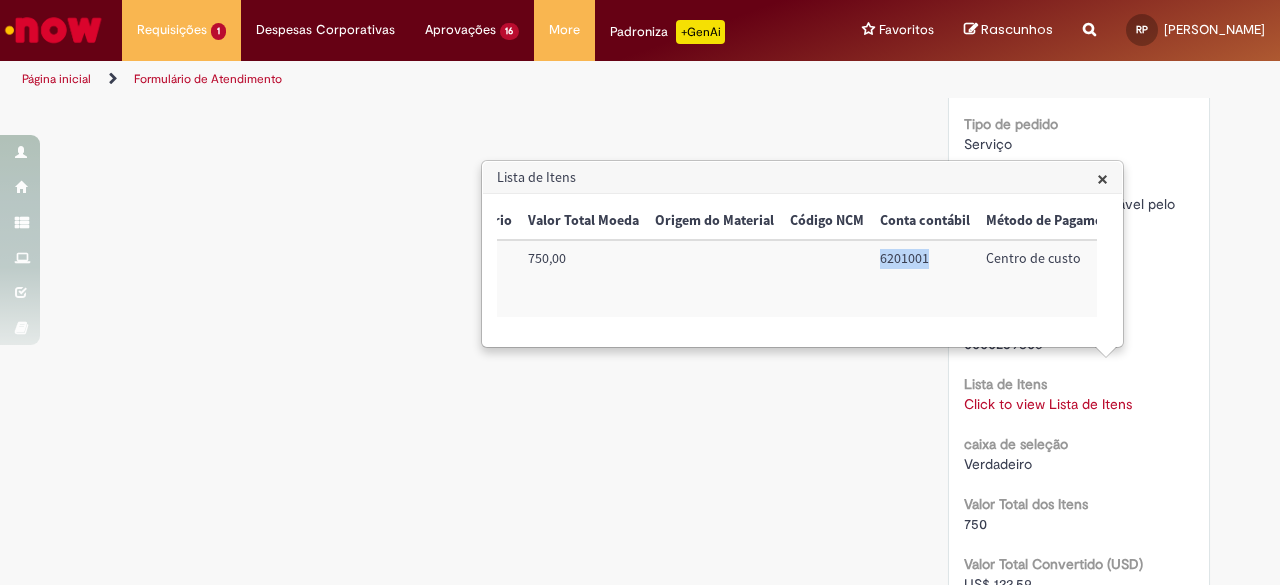drag, startPoint x: 856, startPoint y: 250, endPoint x: 922, endPoint y: 255, distance: 66.189125 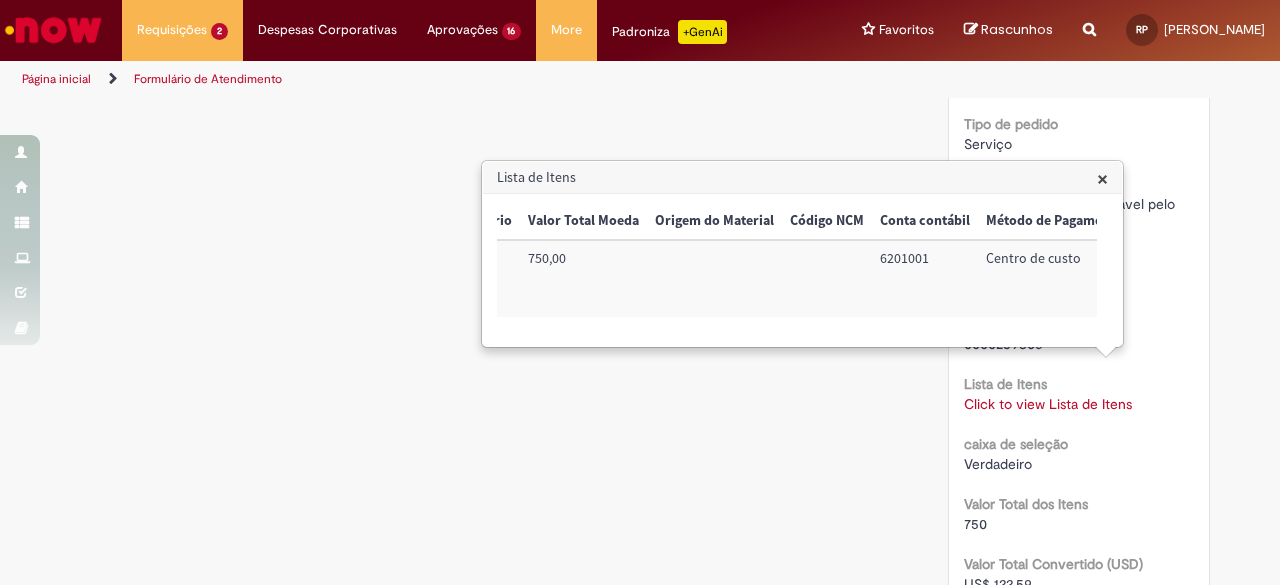 click on "Verificar Código de Barras
Aguardando Aprovação
Aguardando atendimento
Em andamento
Validação
Concluído
Compras rápidas (Speed Buy)
Enviar
RP
[PERSON_NAME]
9d atrás 9 dias atrás     Comentários adicionais
Pesquisa de Satisfação respondida!
RP" at bounding box center [640, -41] 